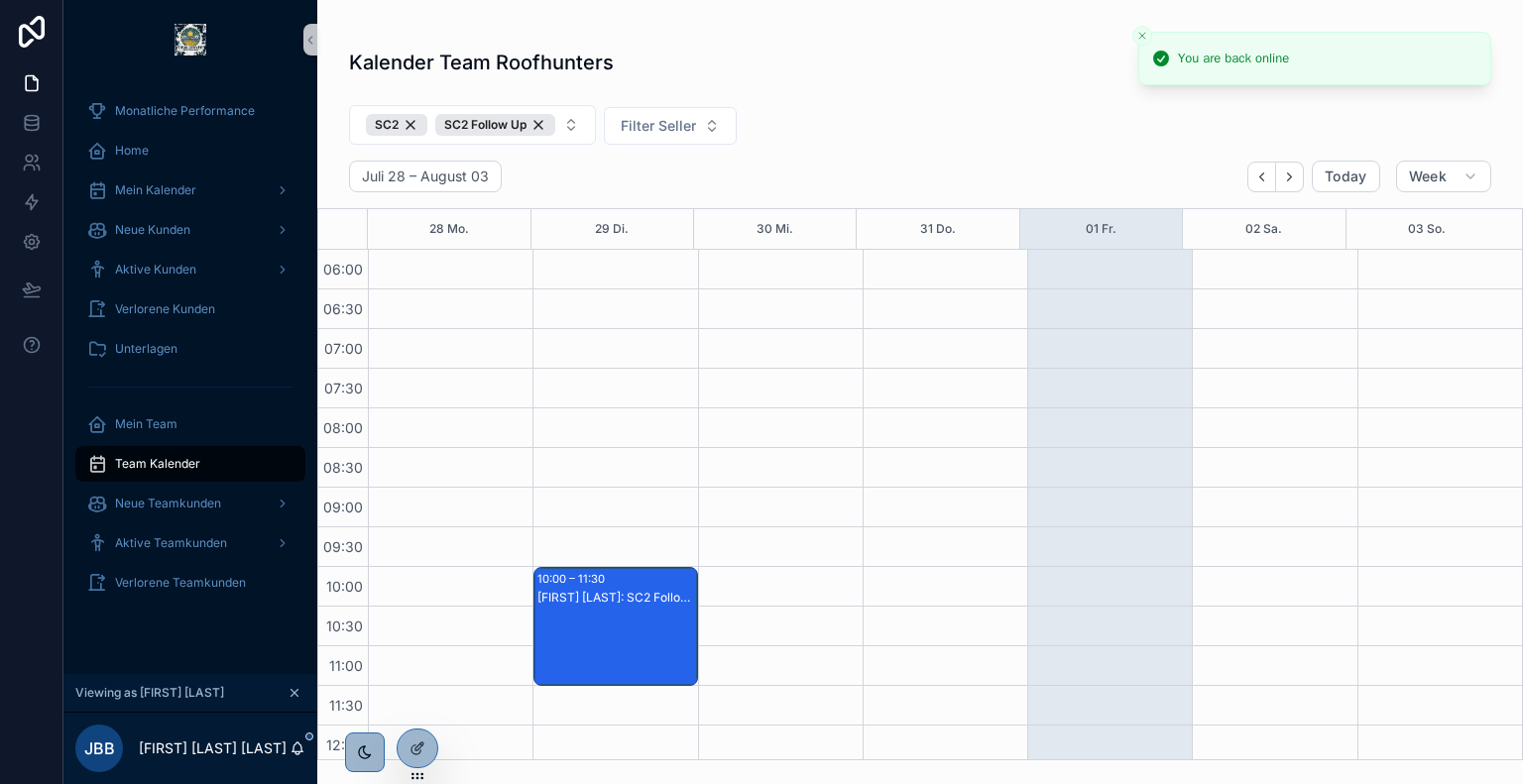 scroll, scrollTop: 0, scrollLeft: 0, axis: both 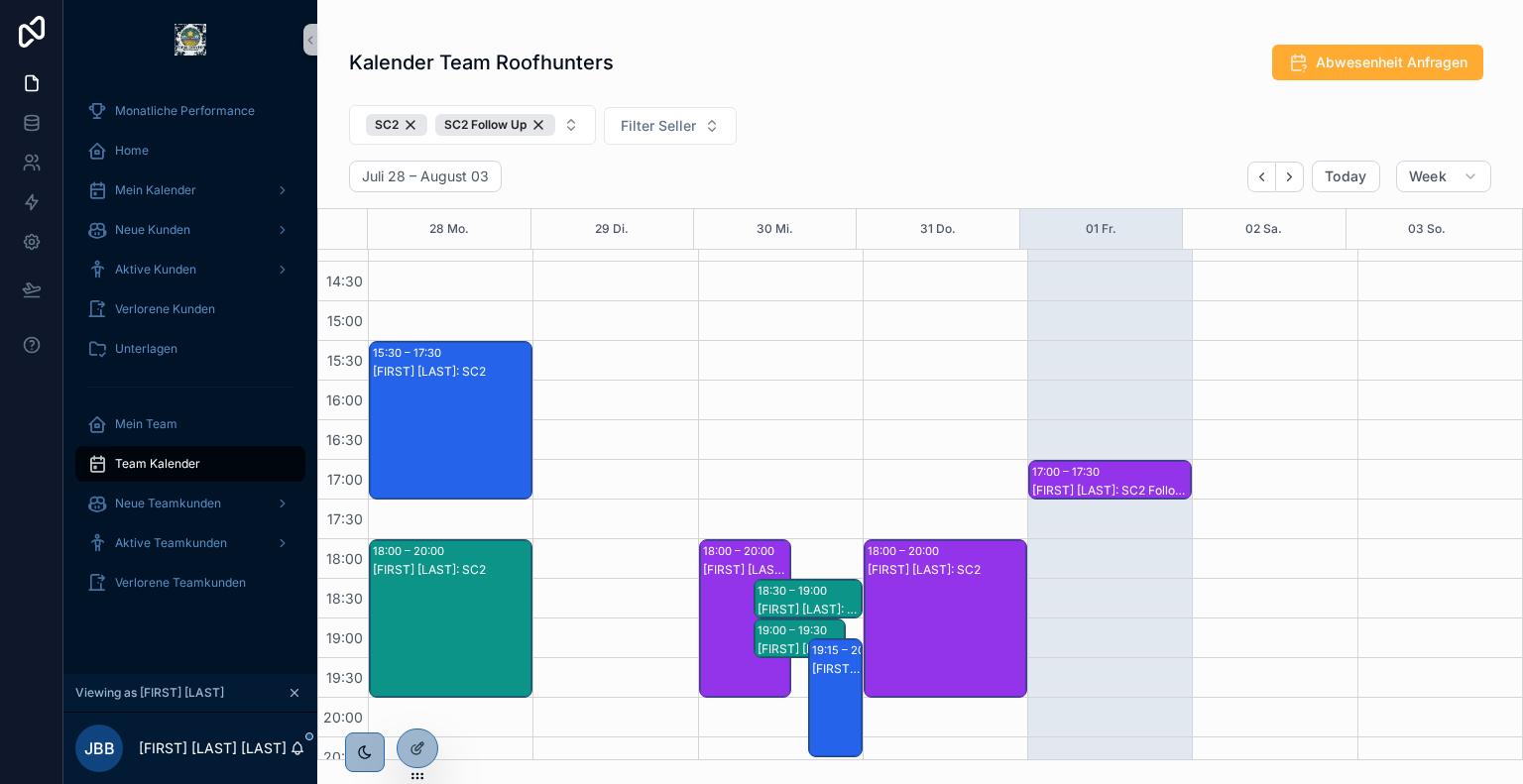 click on "[FIRST] [LAST]: SC2 Follow Up" at bounding box center (1111, 491) 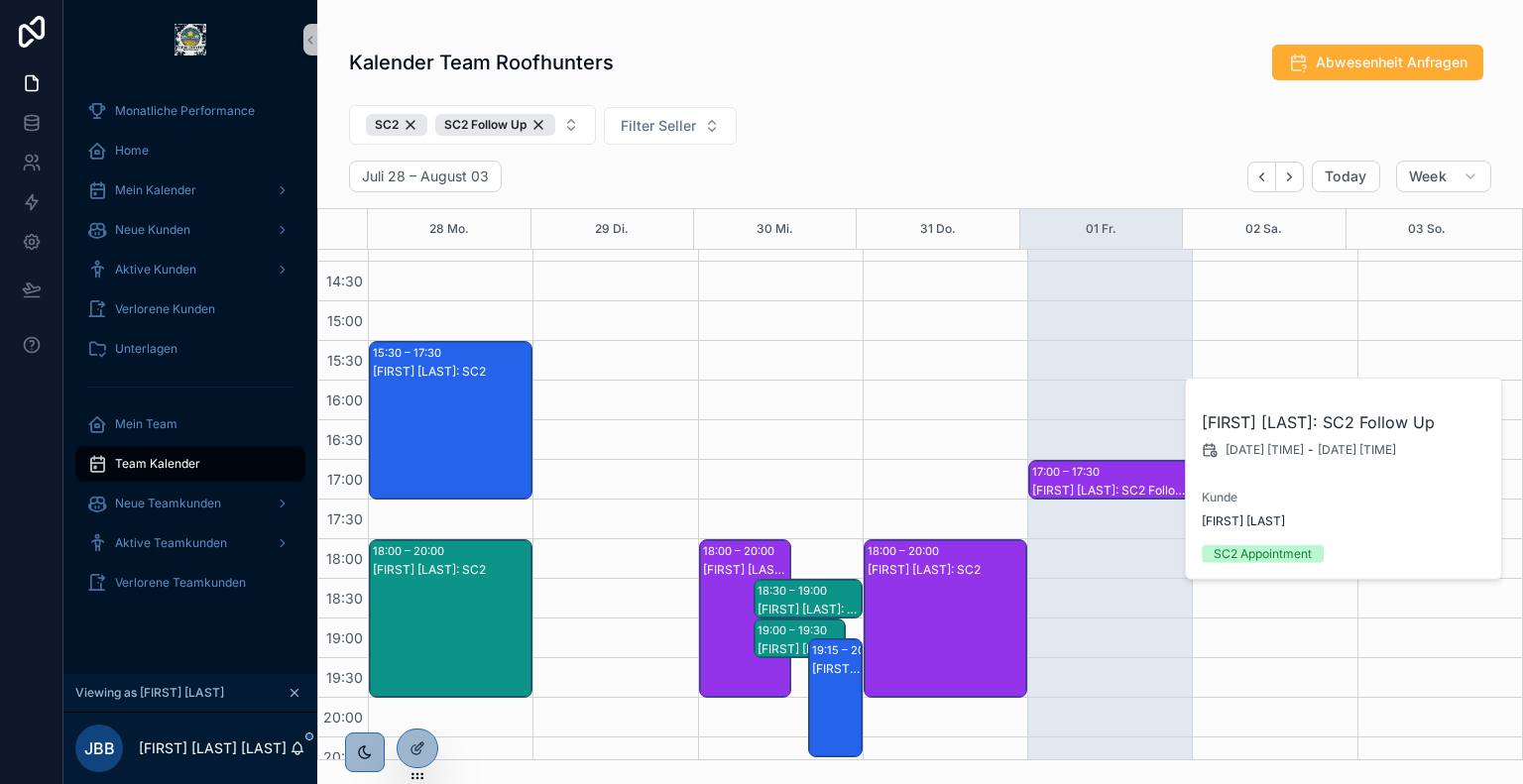 click on "SC2 SC2 Follow Up Filter Seller" at bounding box center [920, 129] 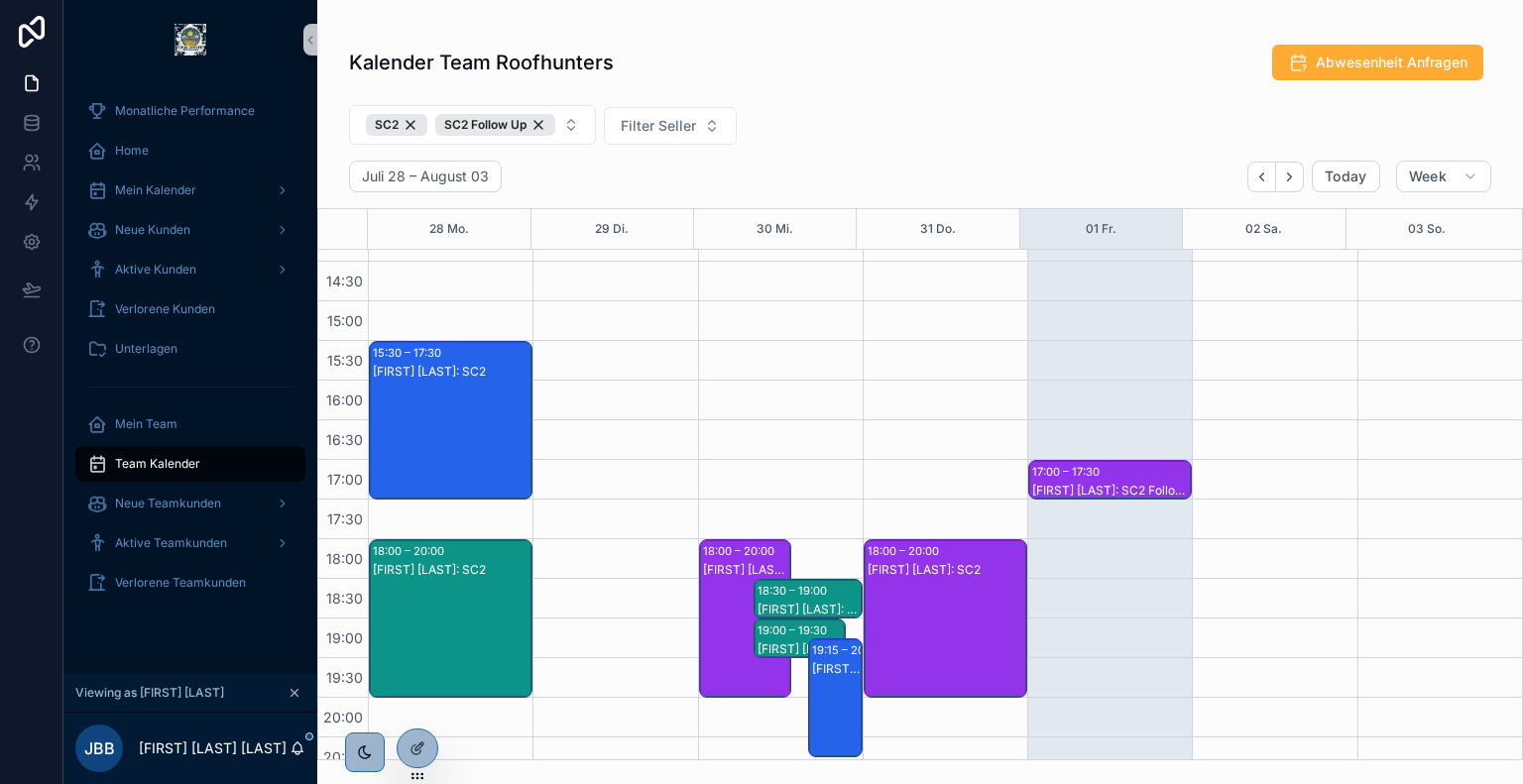 scroll, scrollTop: 757, scrollLeft: 0, axis: vertical 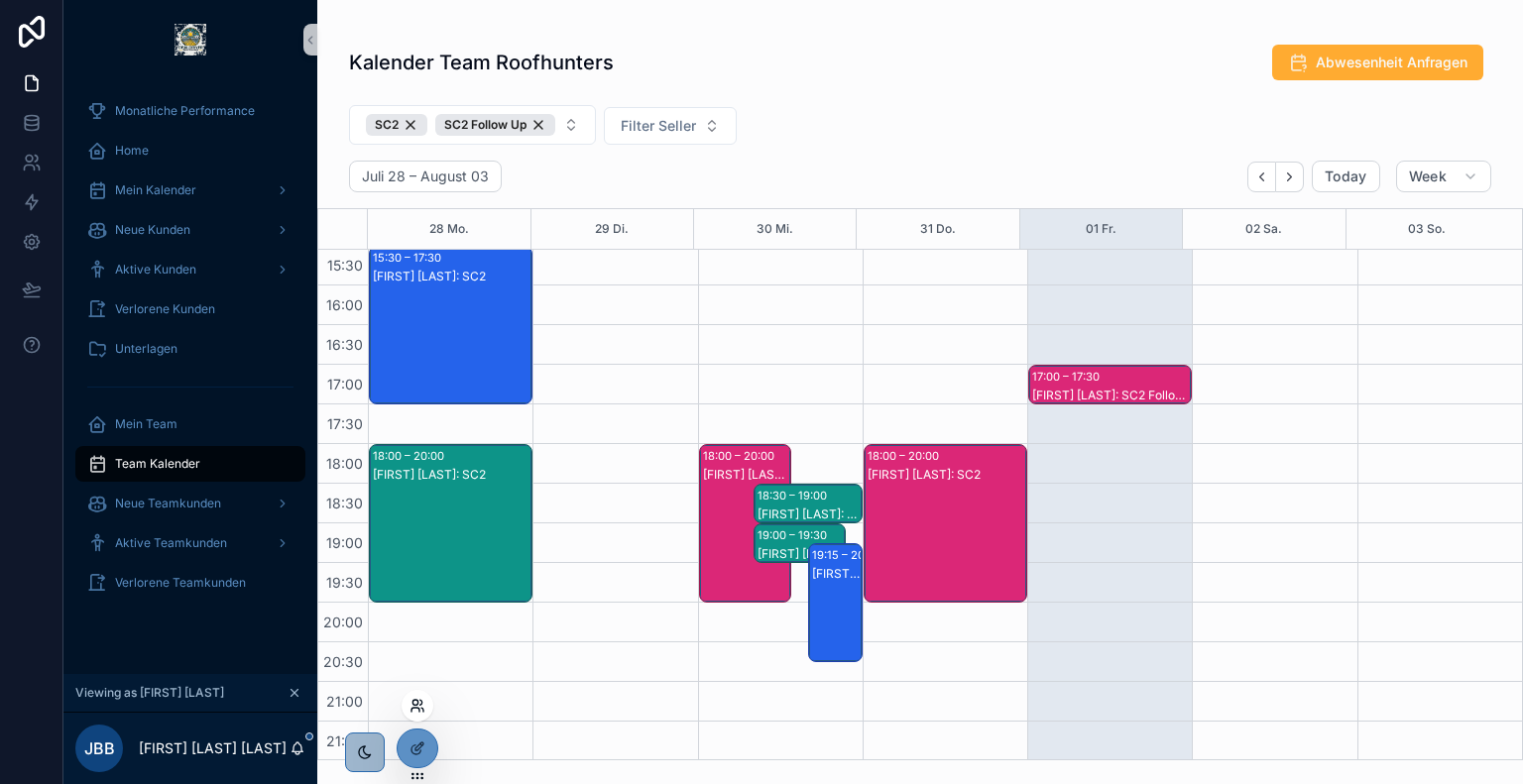 click 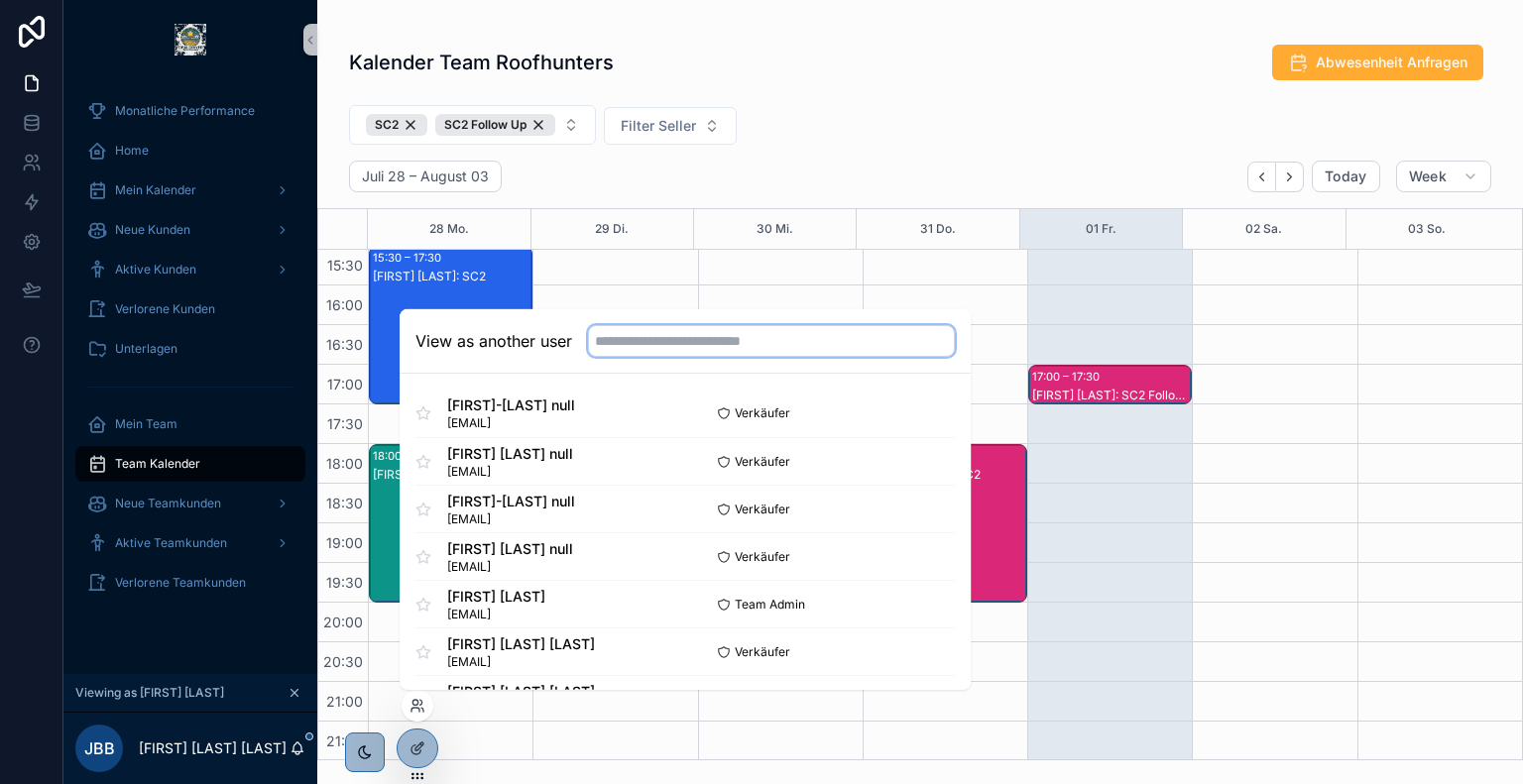 click at bounding box center (771, 341) 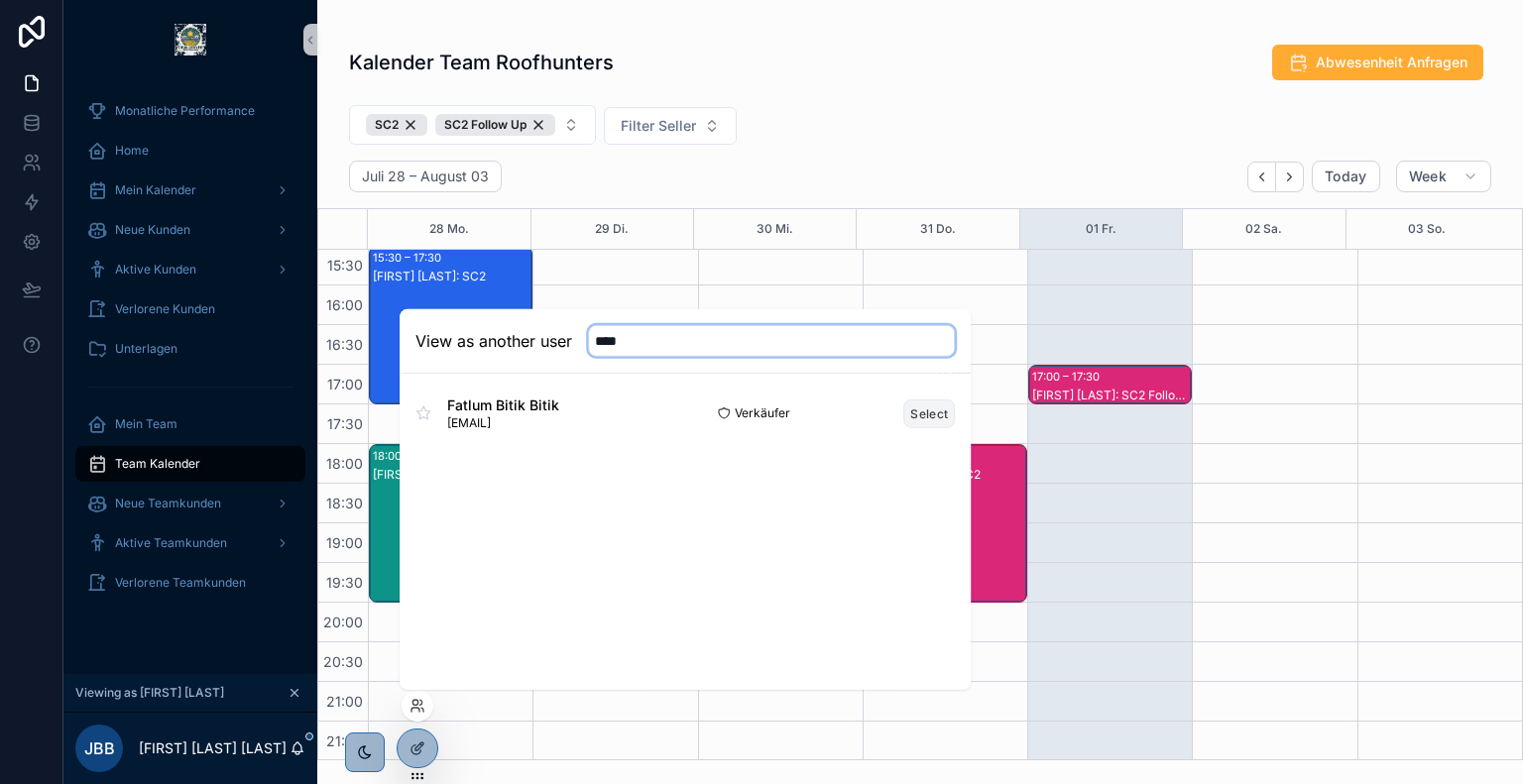 type on "****" 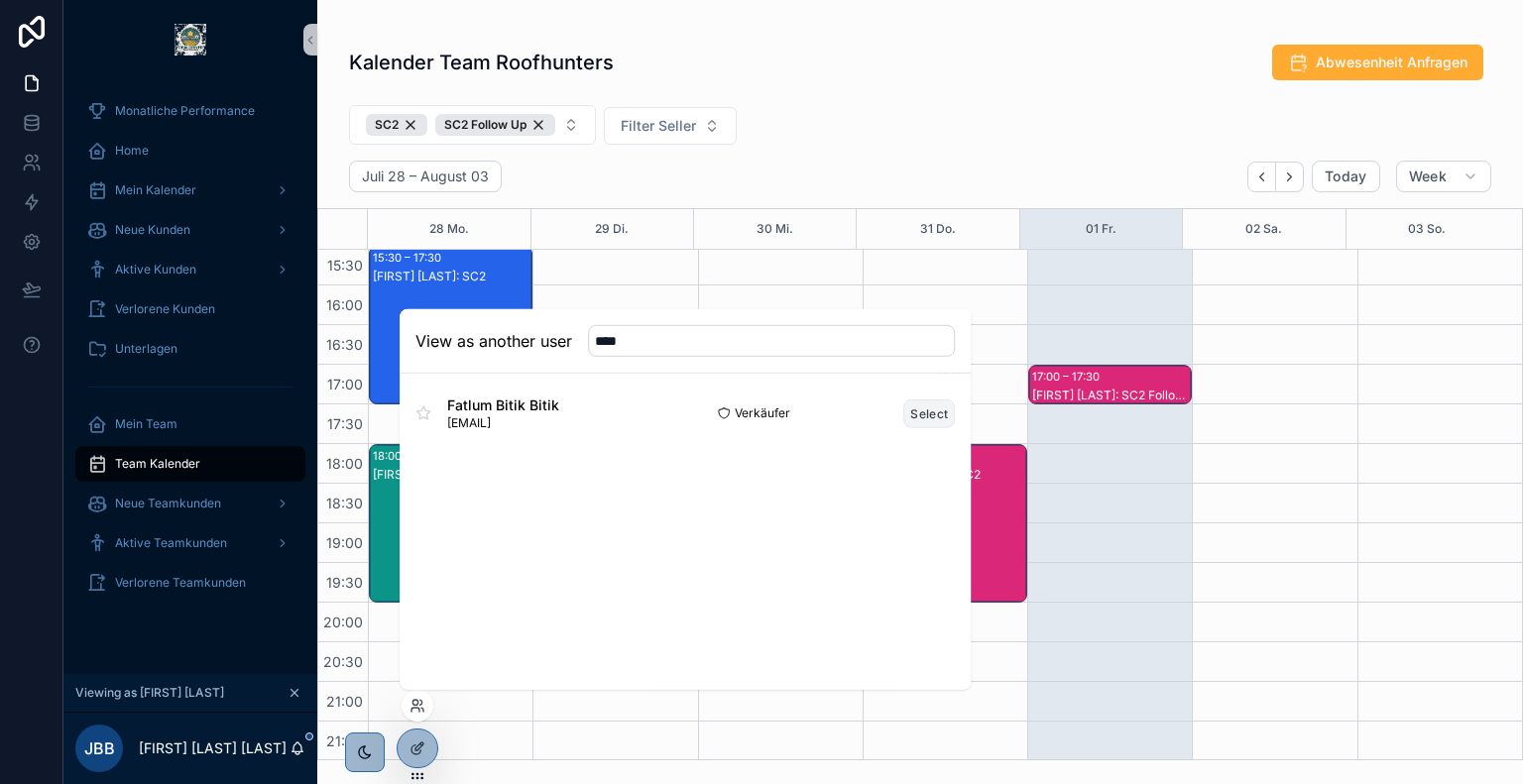 click on "Select" at bounding box center [929, 412] 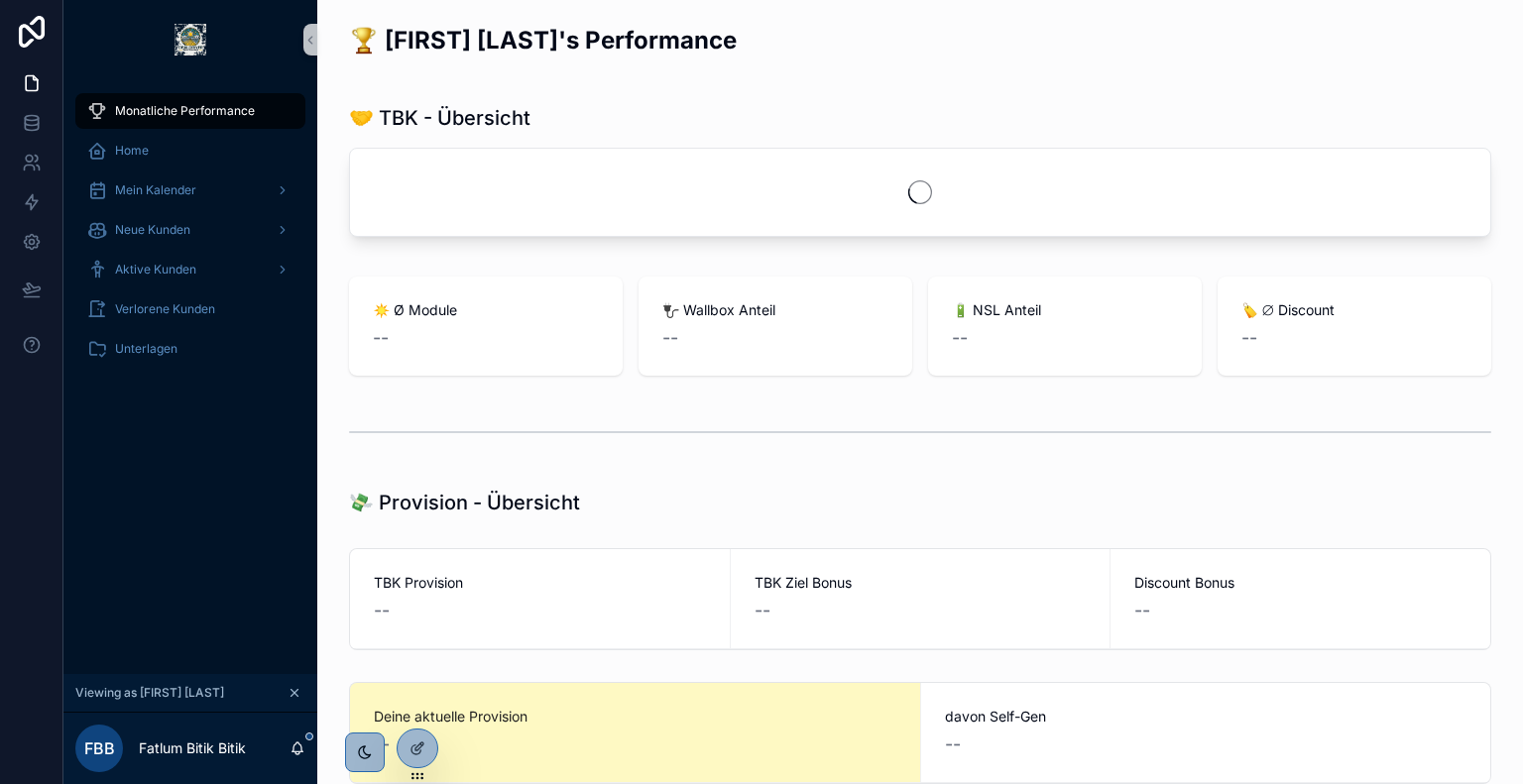 scroll, scrollTop: 0, scrollLeft: 0, axis: both 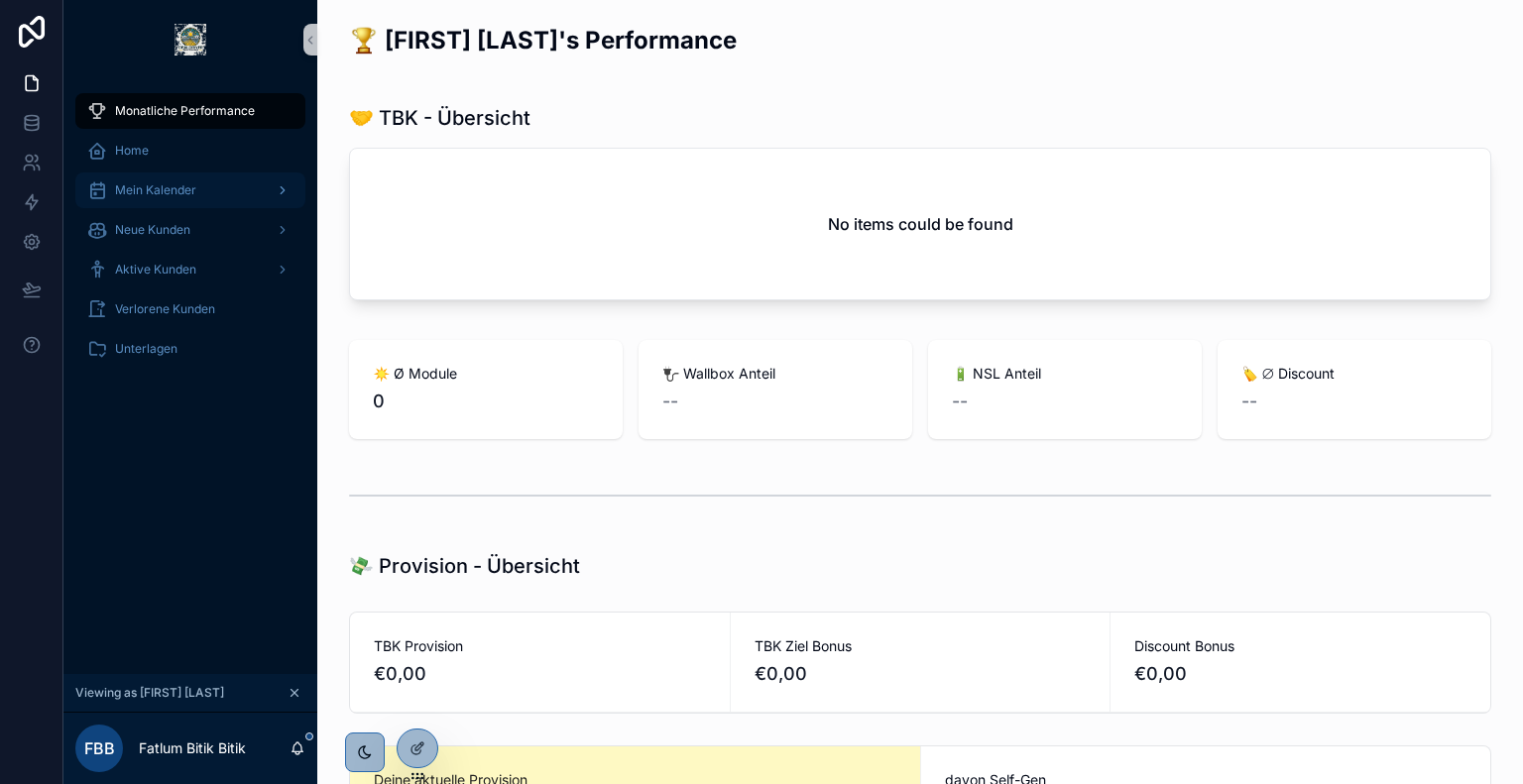 click on "Mein Kalender" at bounding box center [190, 190] 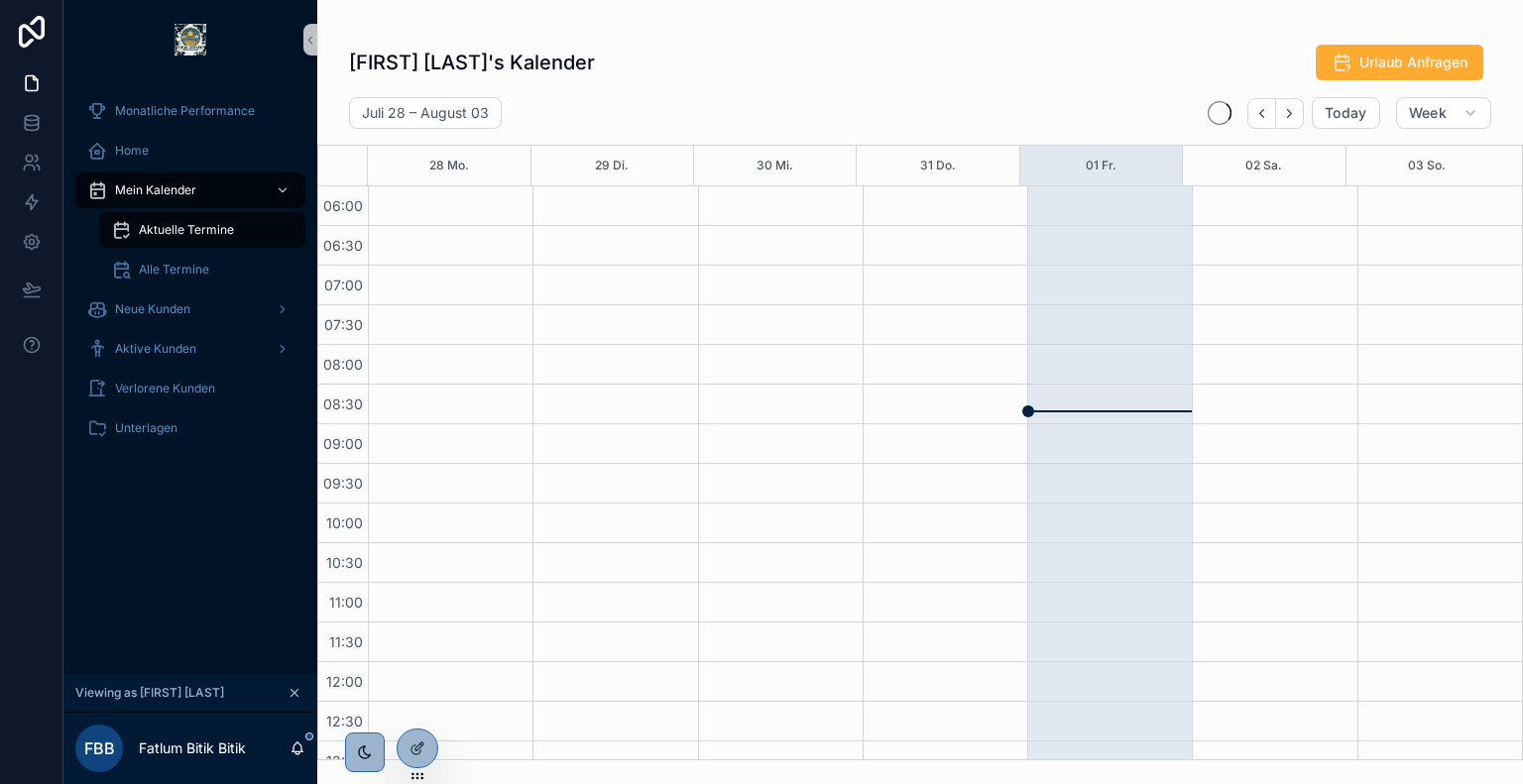 scroll, scrollTop: 476, scrollLeft: 0, axis: vertical 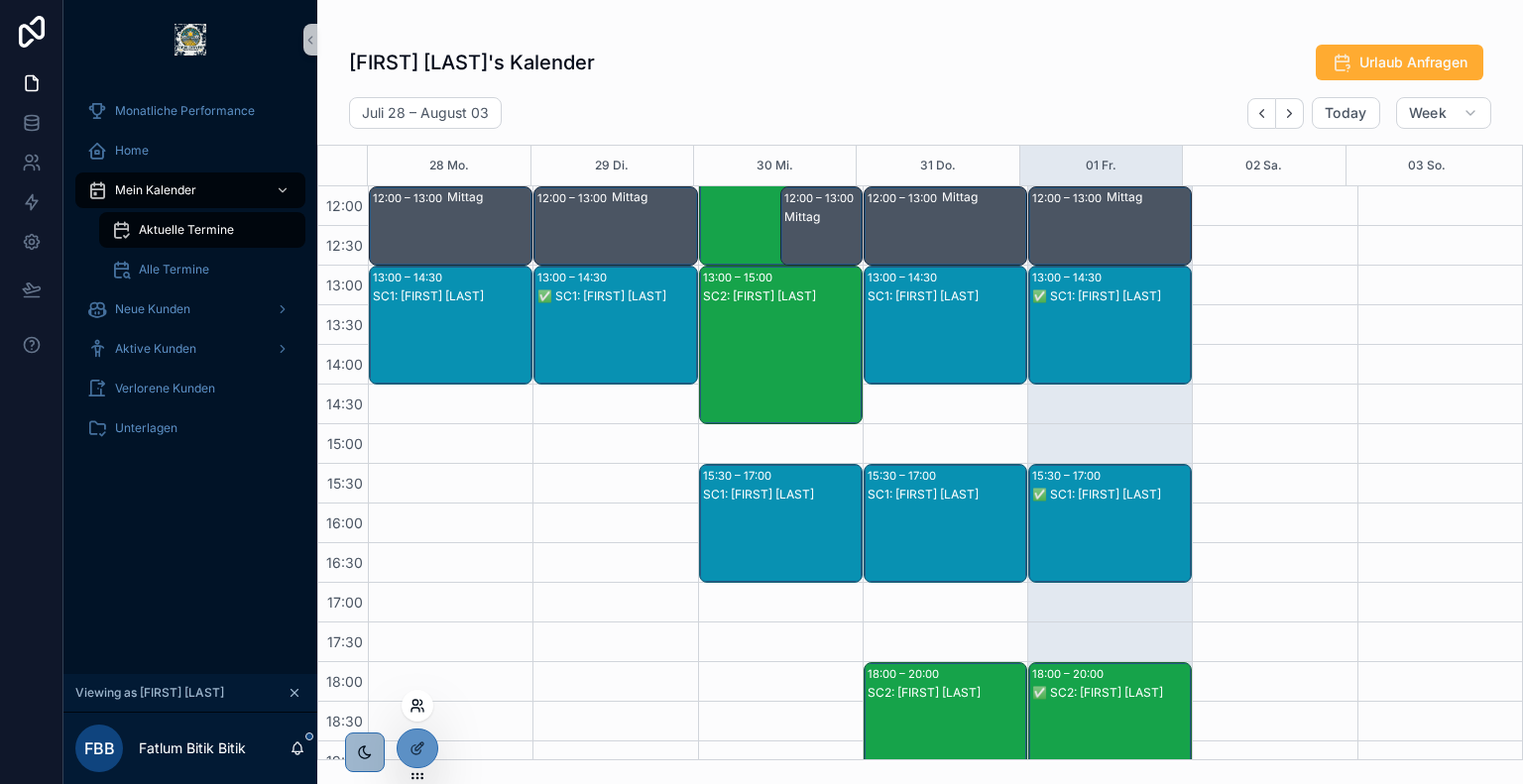 click 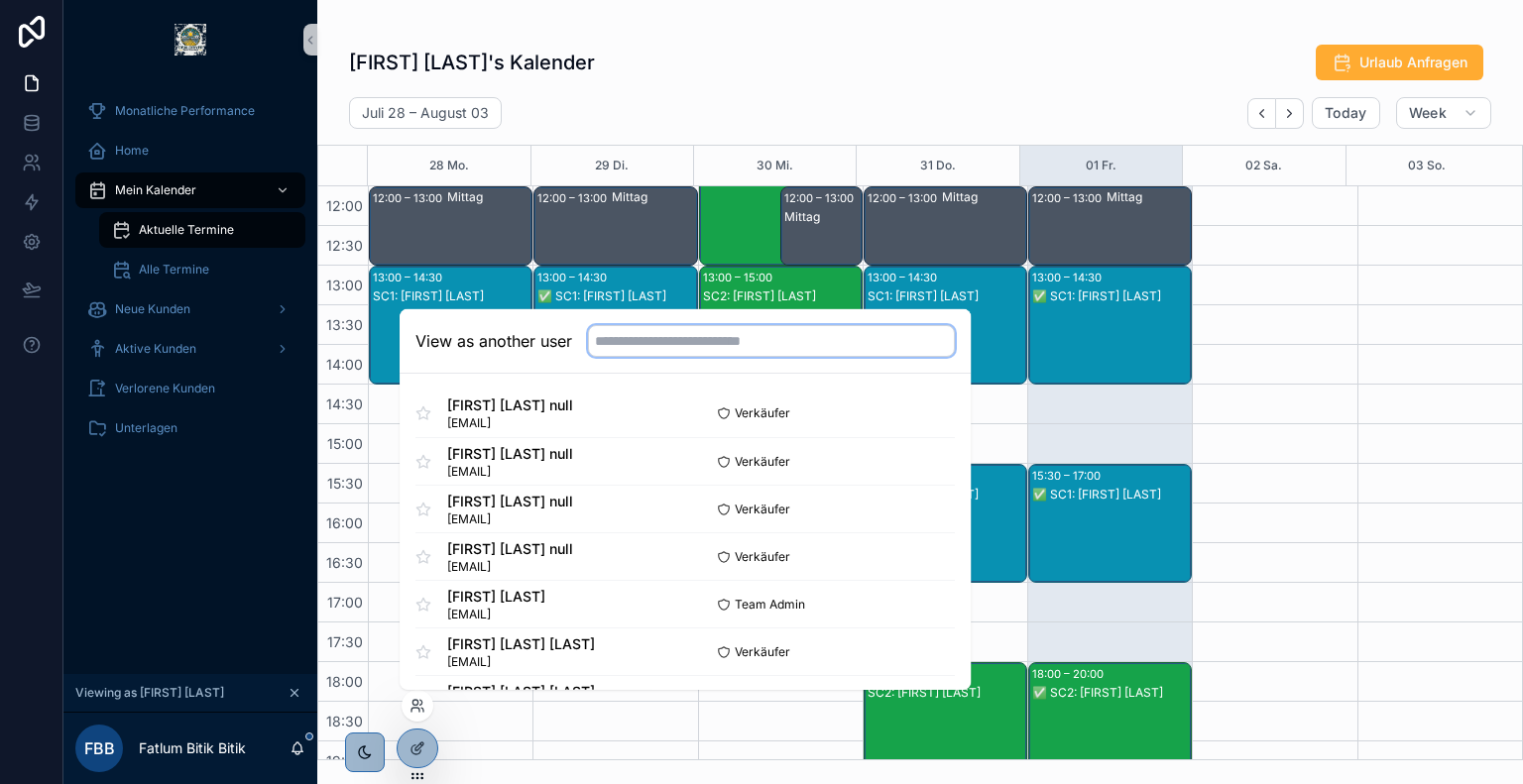 click at bounding box center (771, 341) 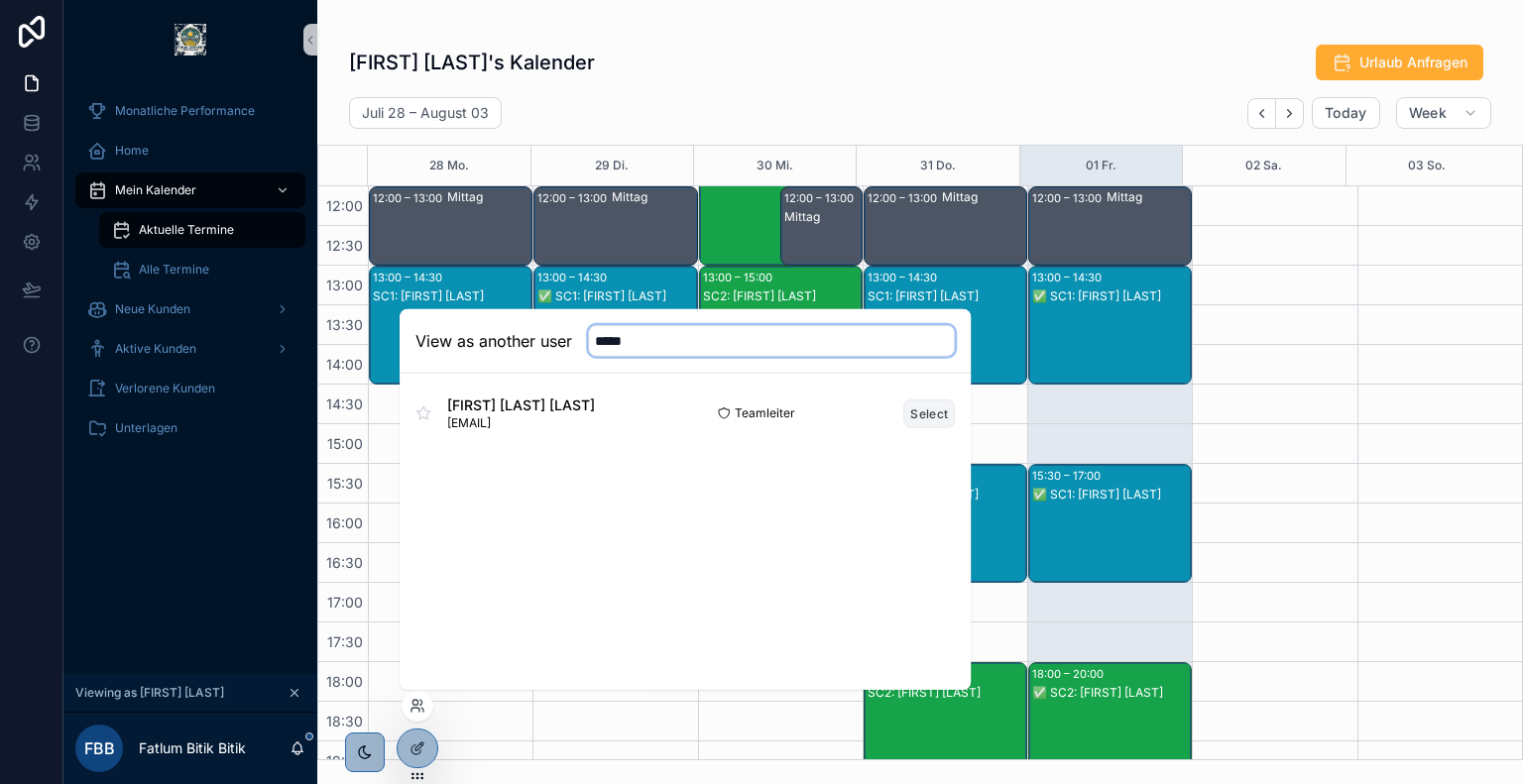 type on "*****" 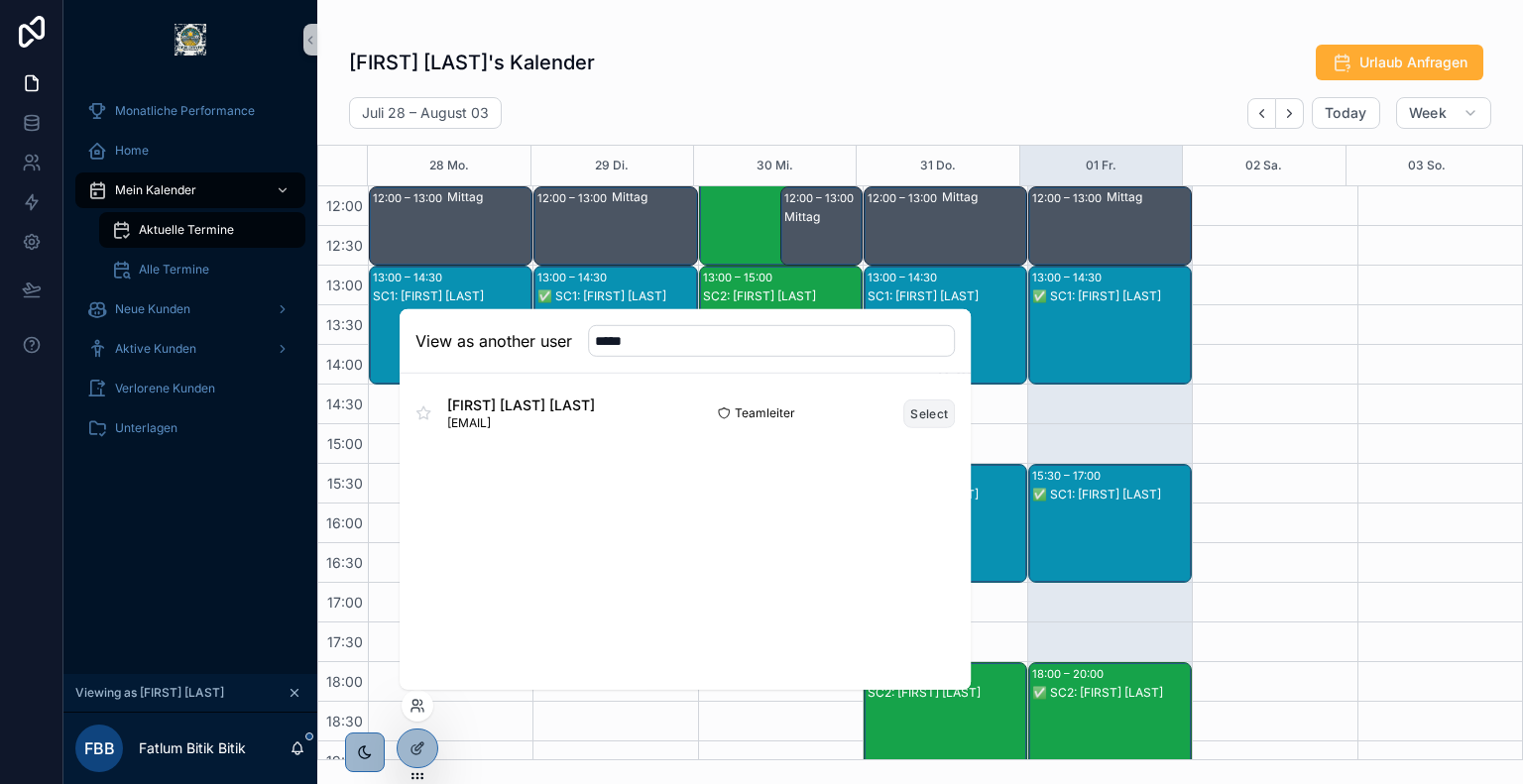 click on "Select" at bounding box center (929, 412) 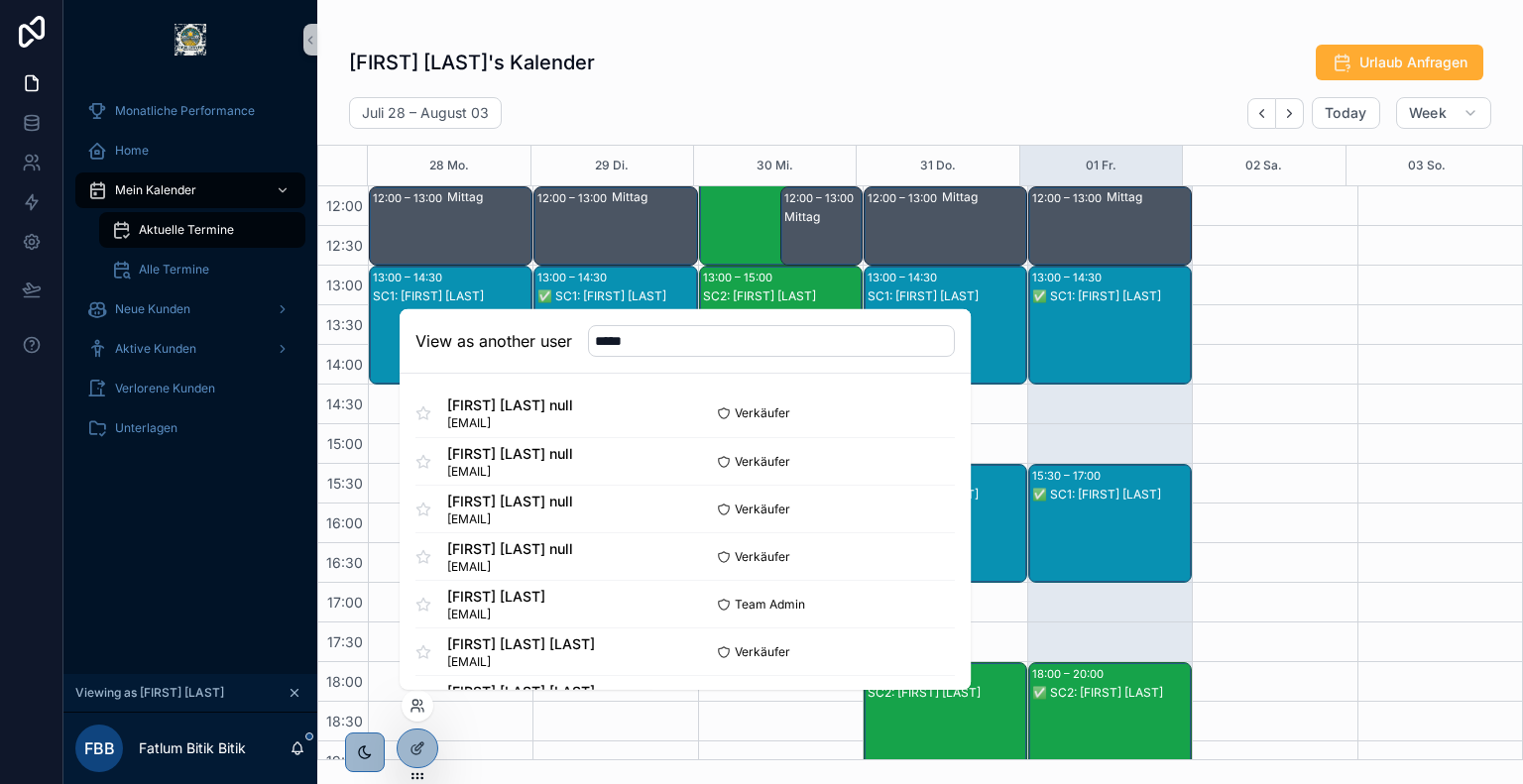 type 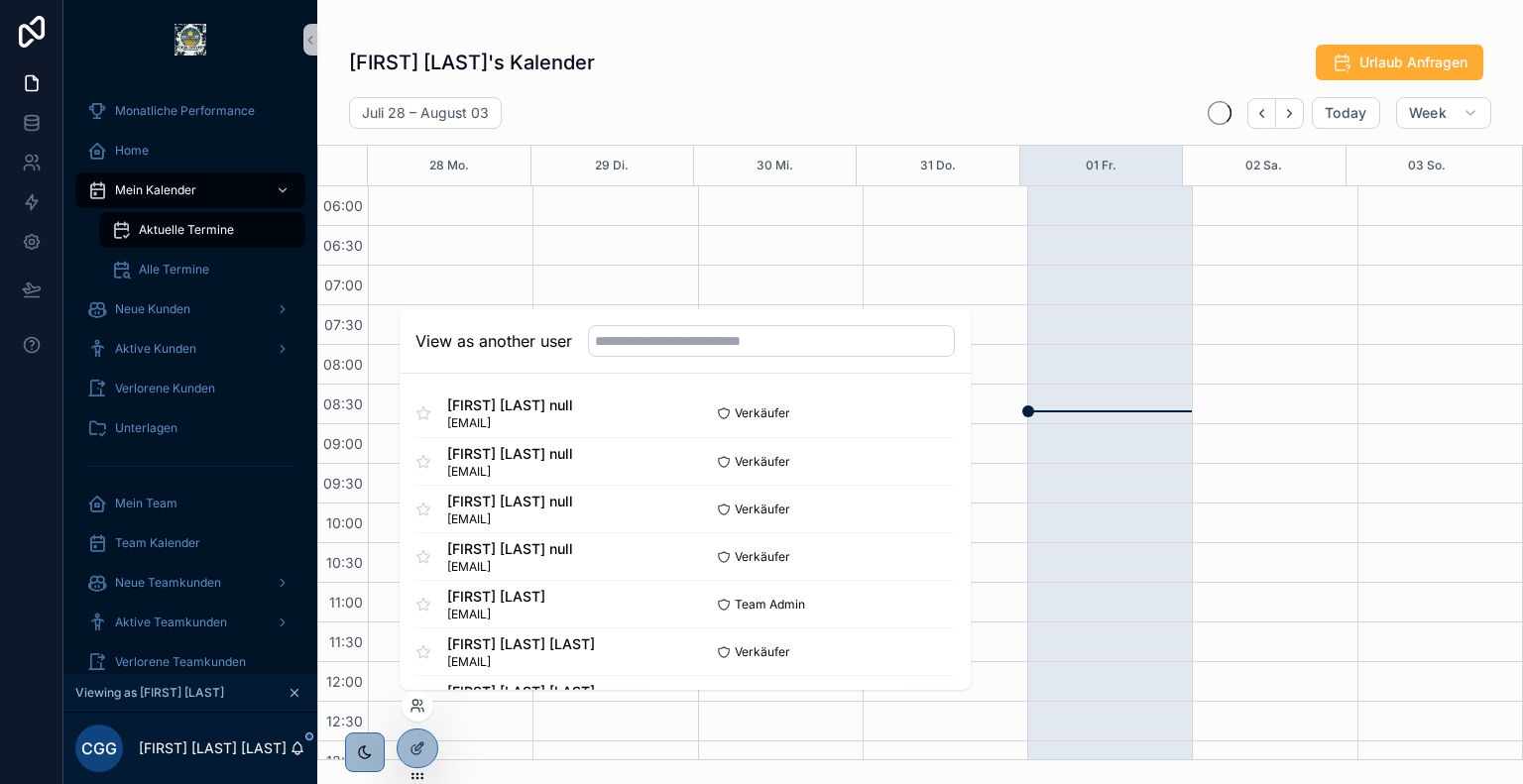 scroll, scrollTop: 476, scrollLeft: 0, axis: vertical 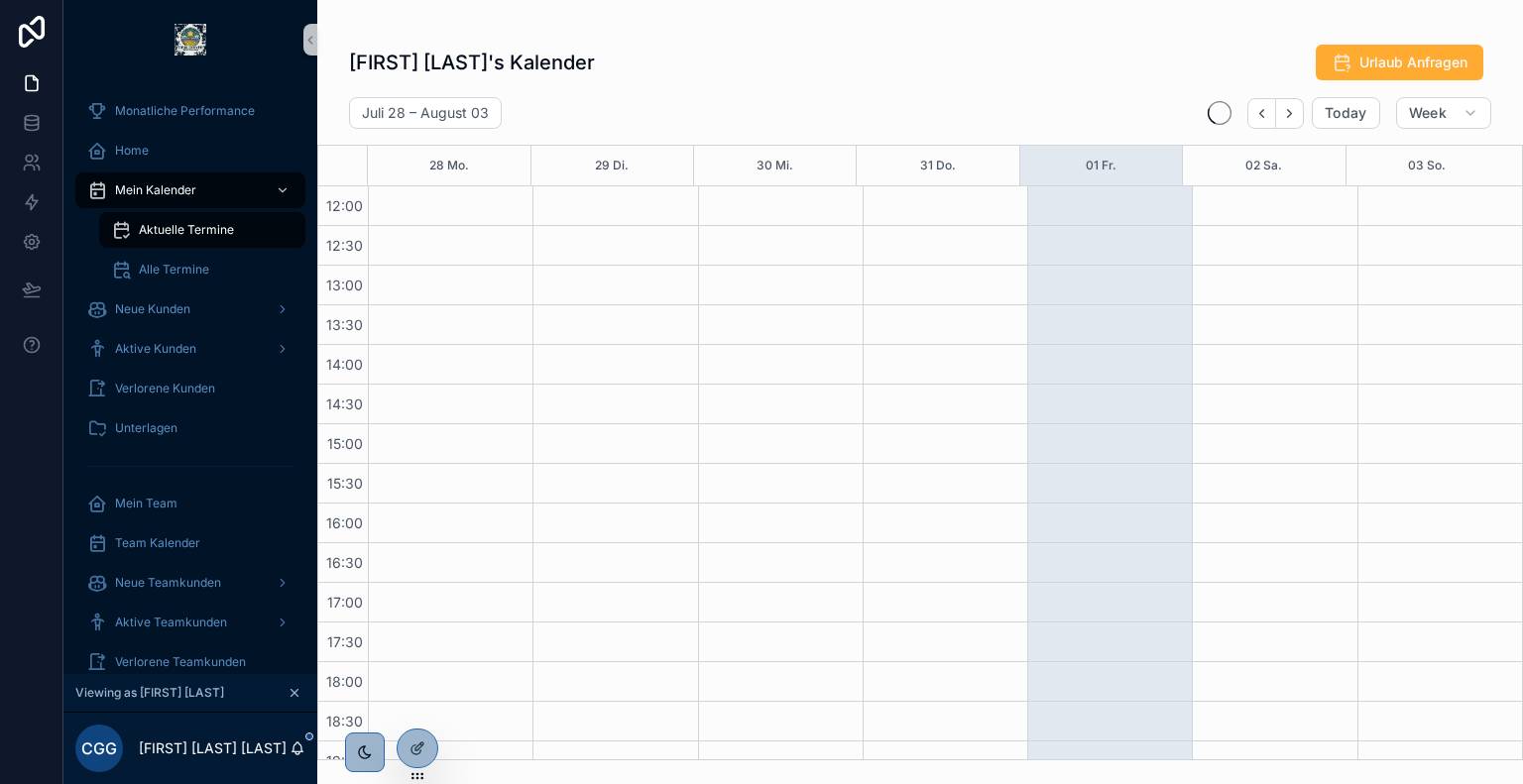 click on "[FIRST] [LAST]'s Kalender Urlaub Anfragen" at bounding box center [920, 62] 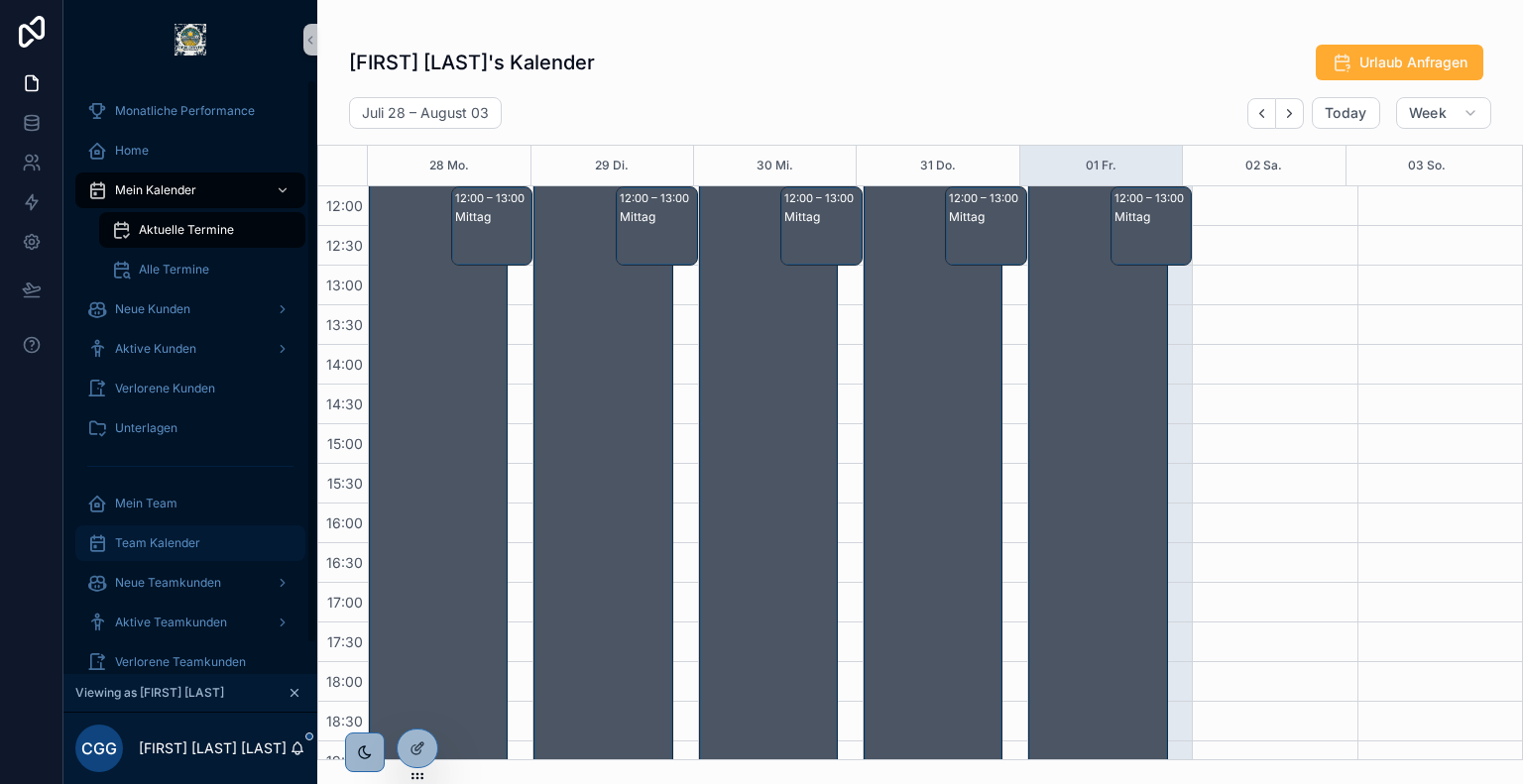 click on "Team Kalender" at bounding box center (190, 543) 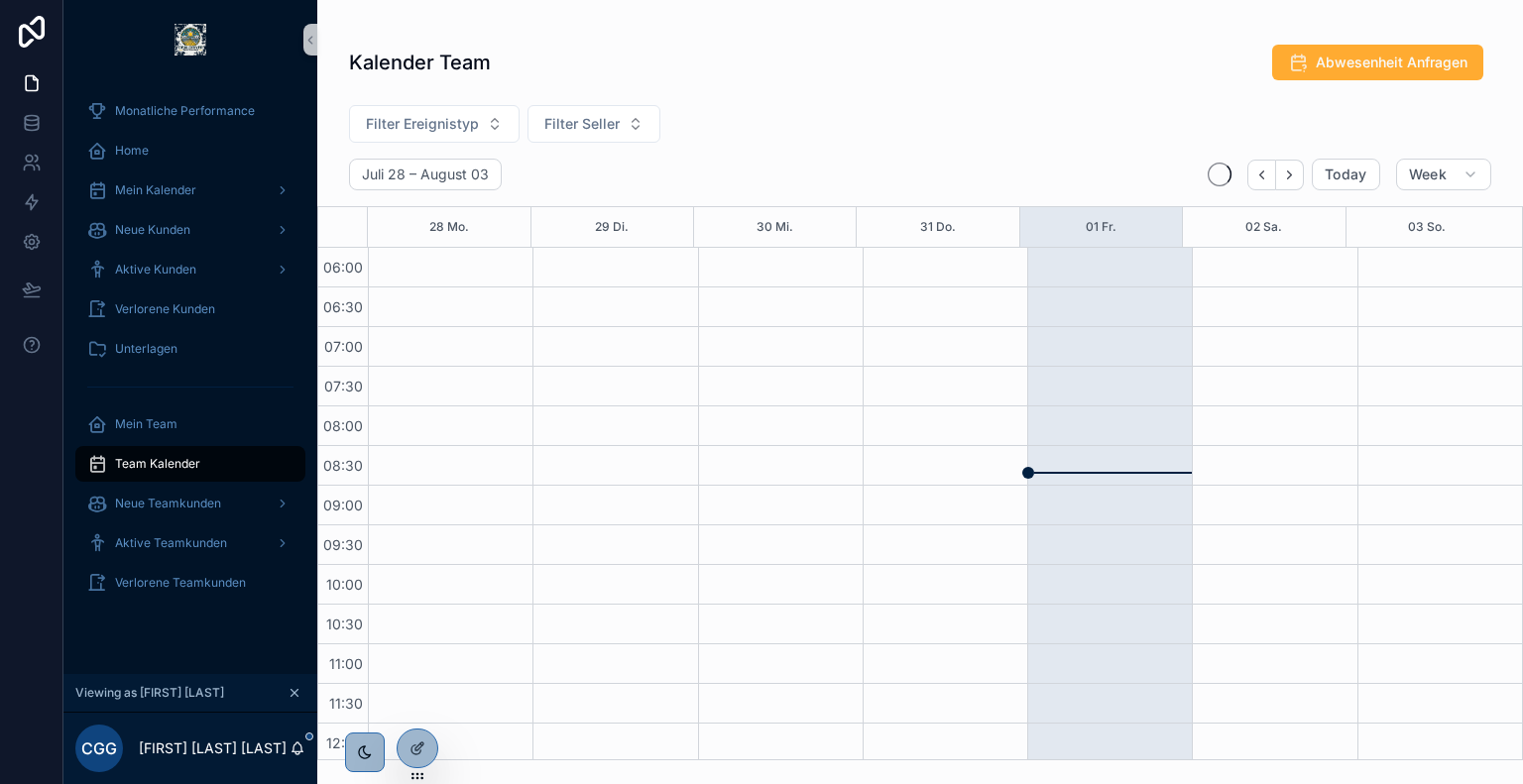 scroll, scrollTop: 476, scrollLeft: 0, axis: vertical 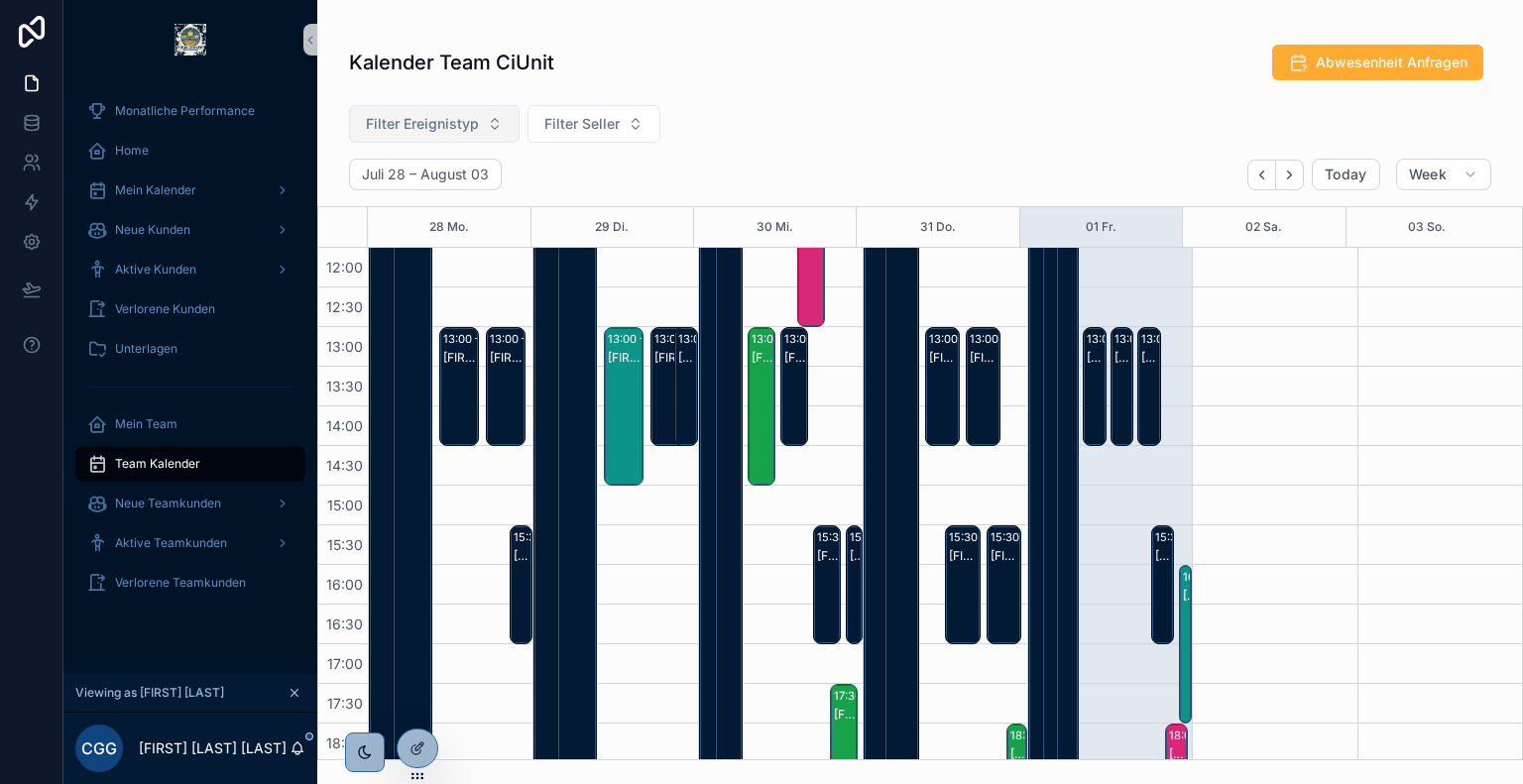 click on "Filter Ereignistyp" at bounding box center (422, 124) 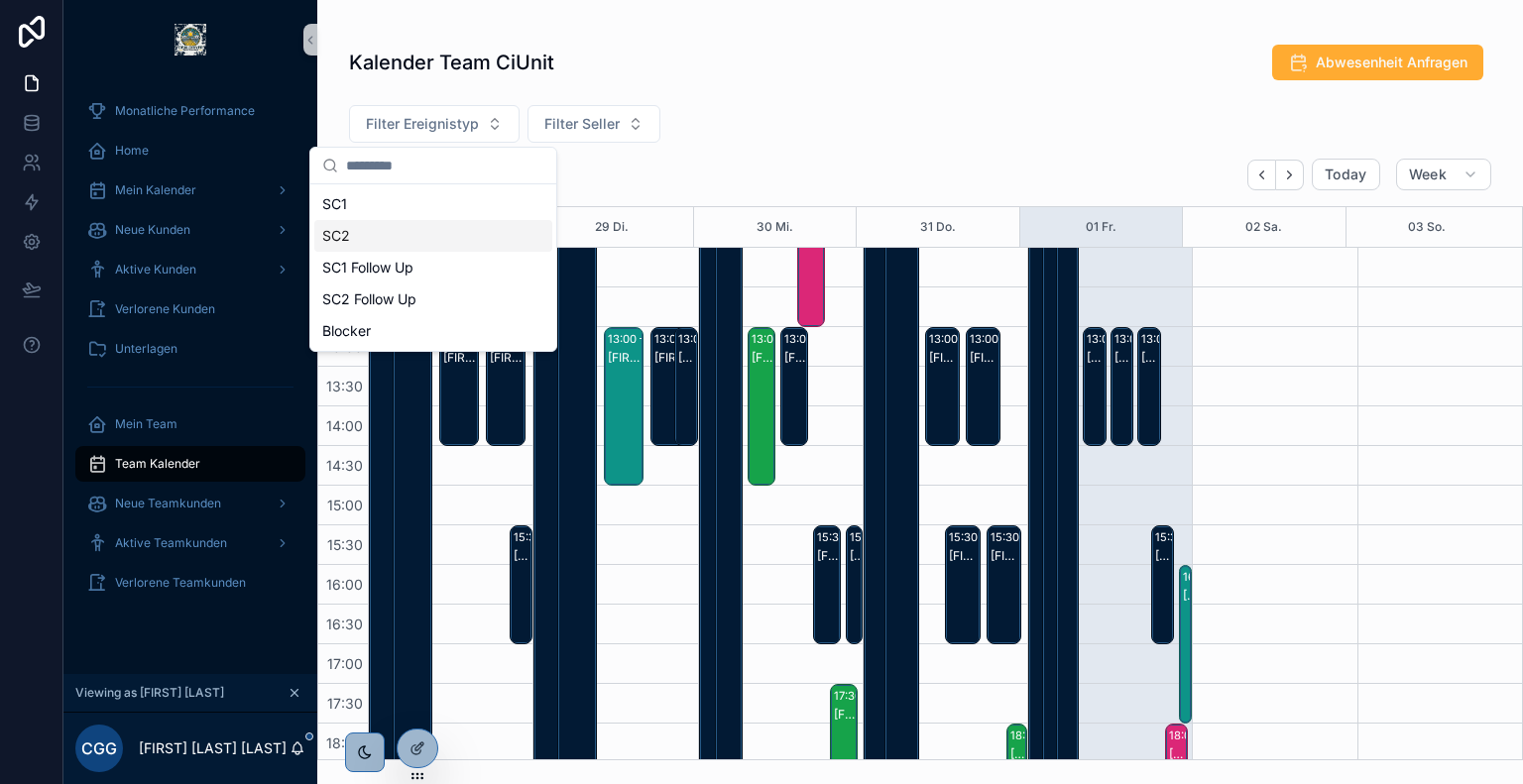 click on "SC2" at bounding box center (433, 236) 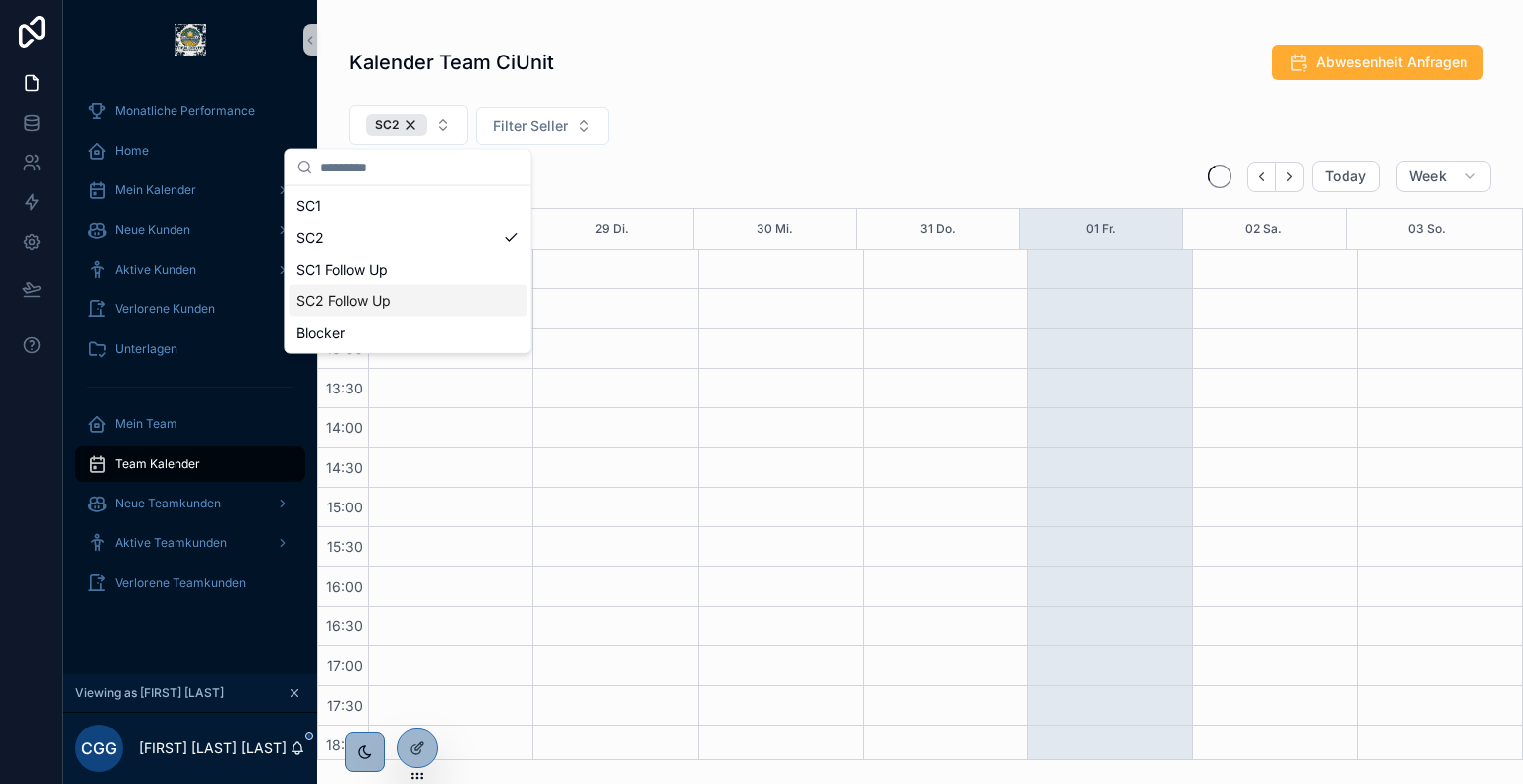 click on "SC2 Follow Up" at bounding box center (408, 301) 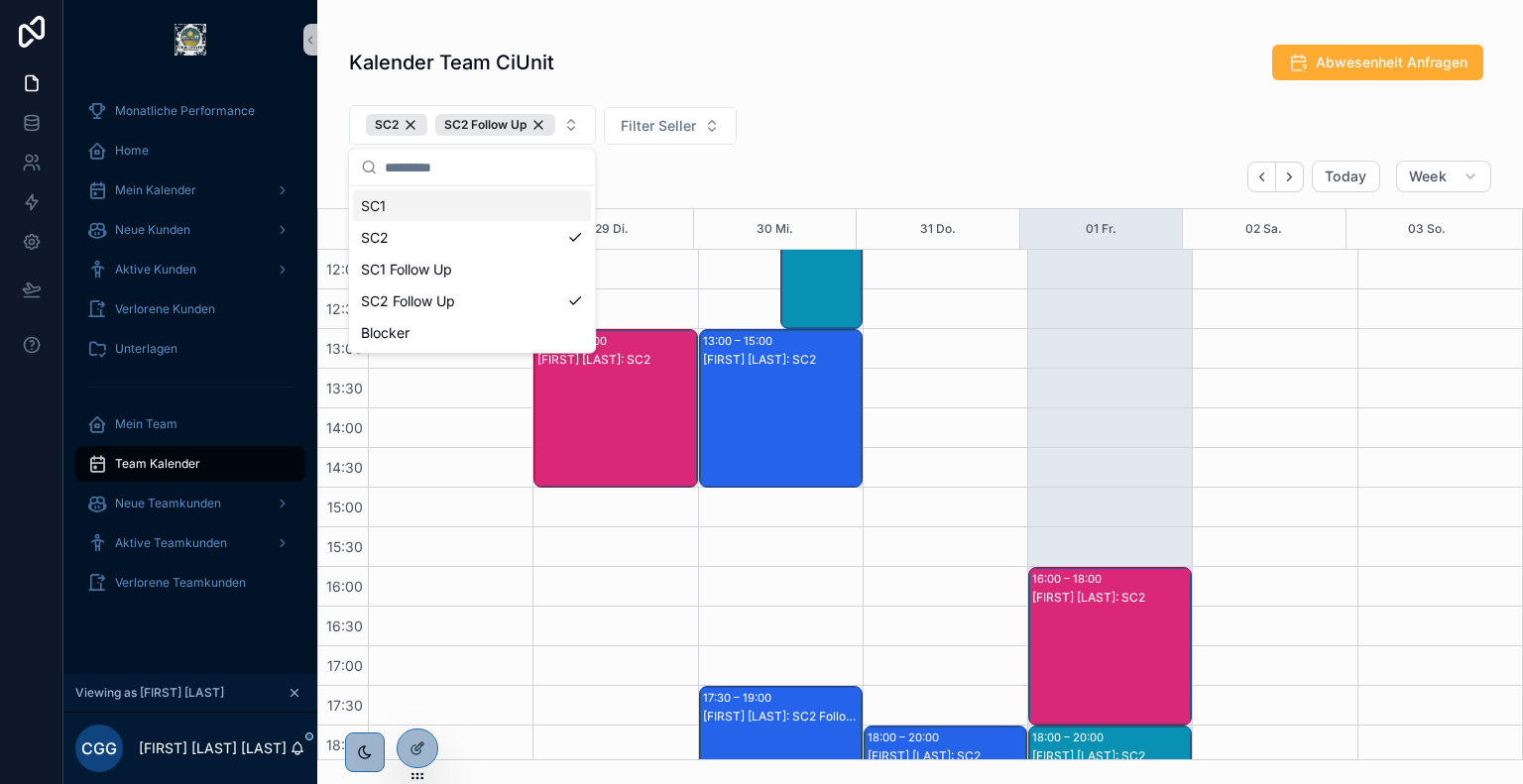 click on "SC2 SC2 Follow Up Filter Seller" at bounding box center (920, 129) 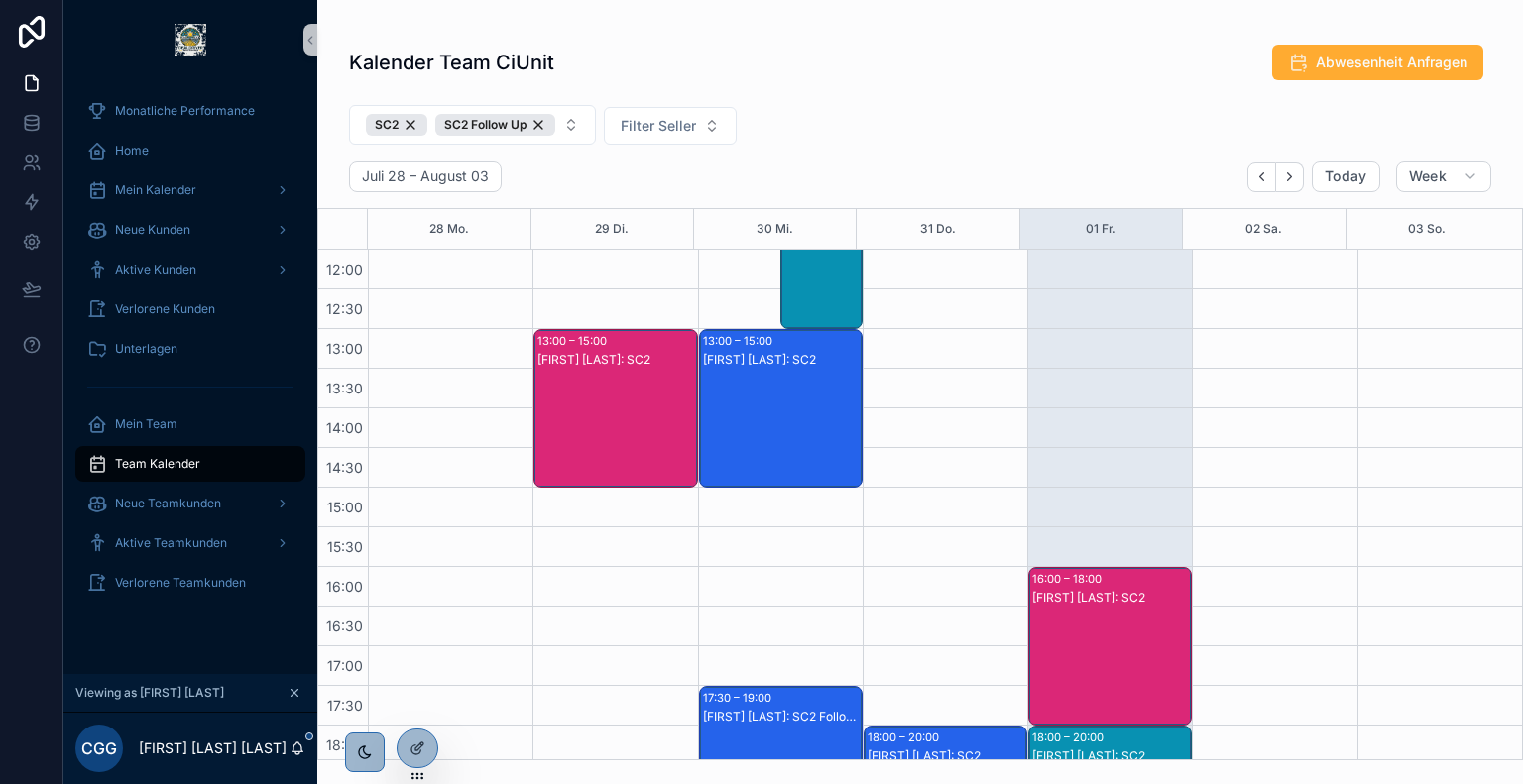scroll, scrollTop: 757, scrollLeft: 0, axis: vertical 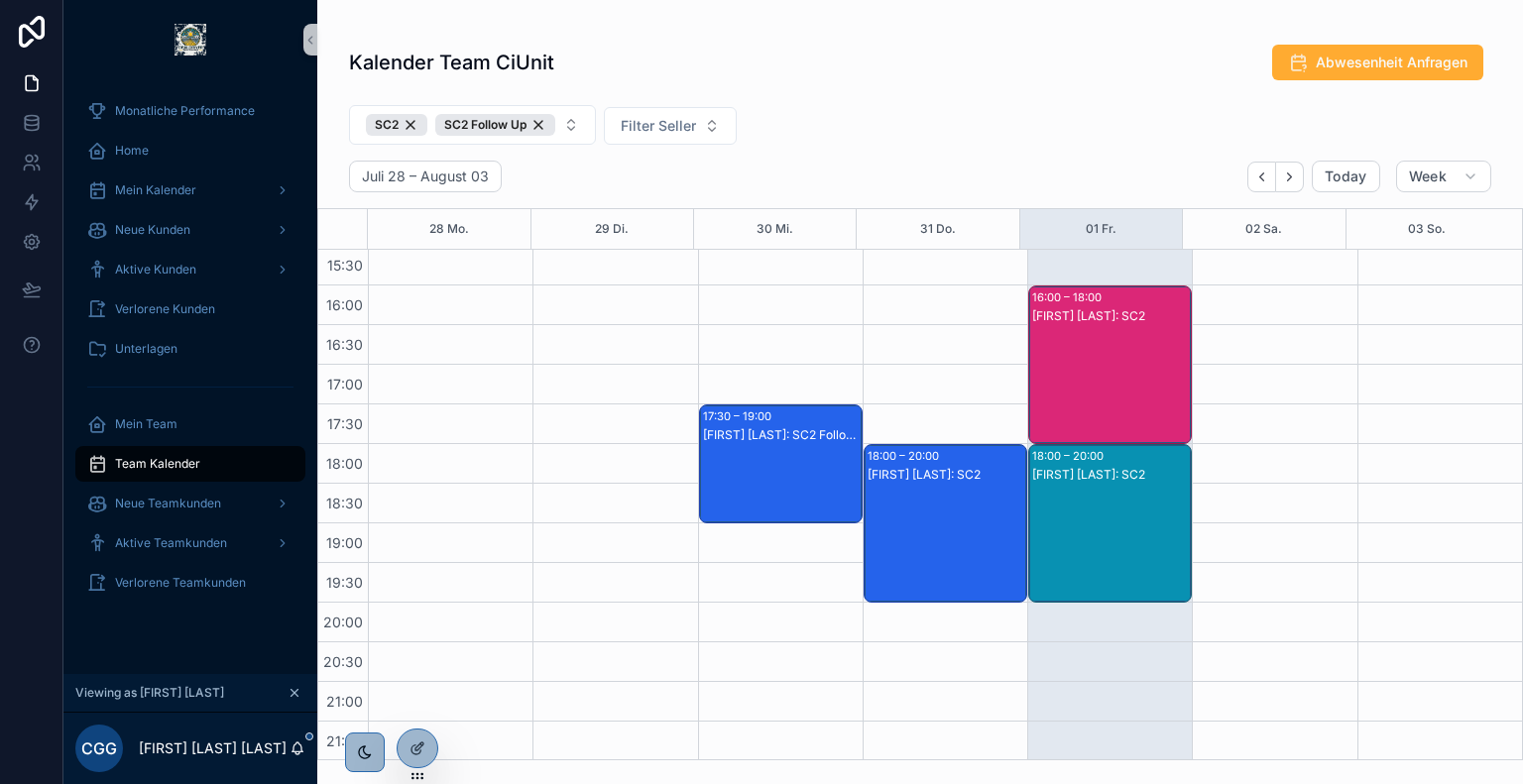 click on "[FIRST] [LAST]: SC2" at bounding box center (1111, 543) 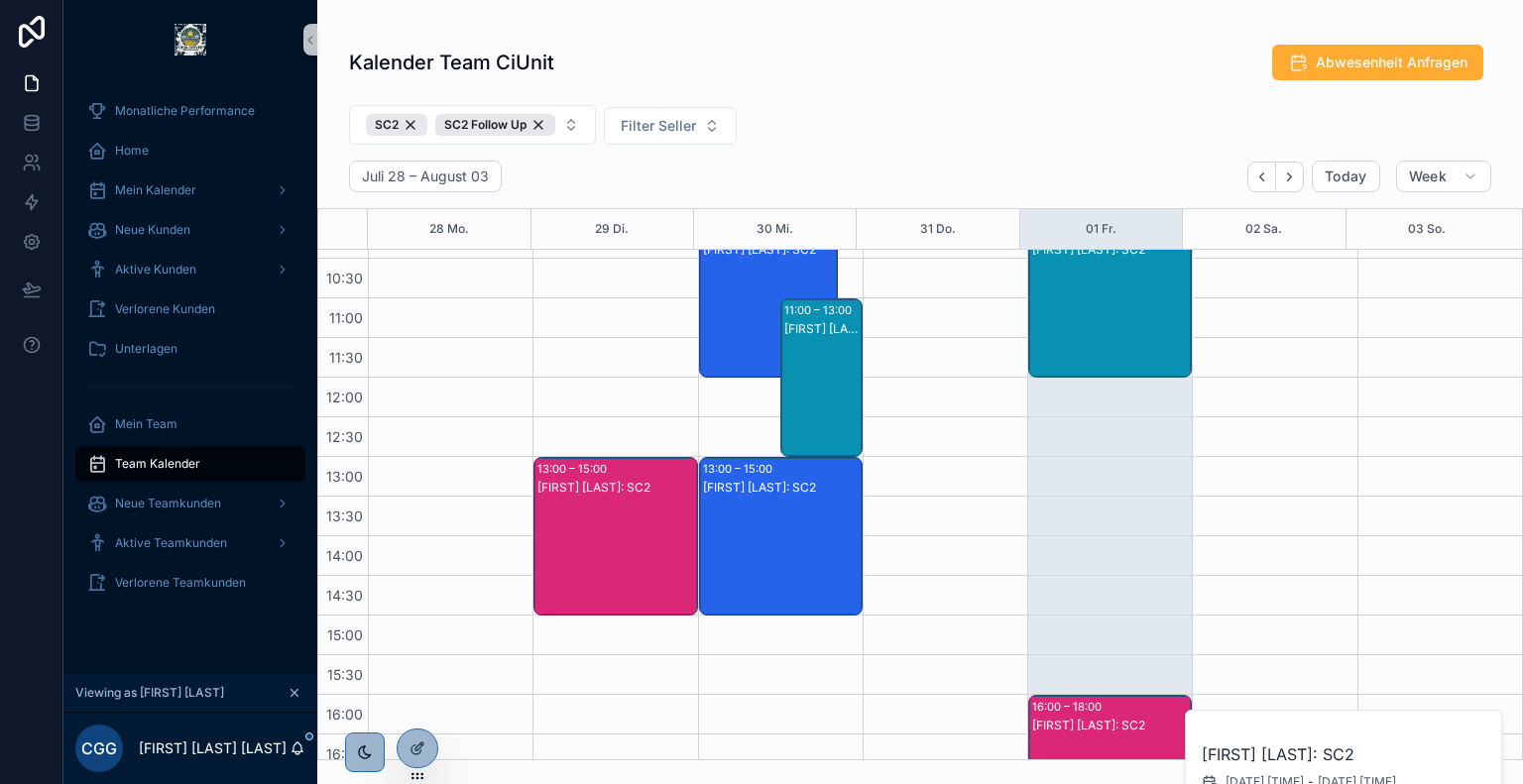 scroll, scrollTop: 285, scrollLeft: 0, axis: vertical 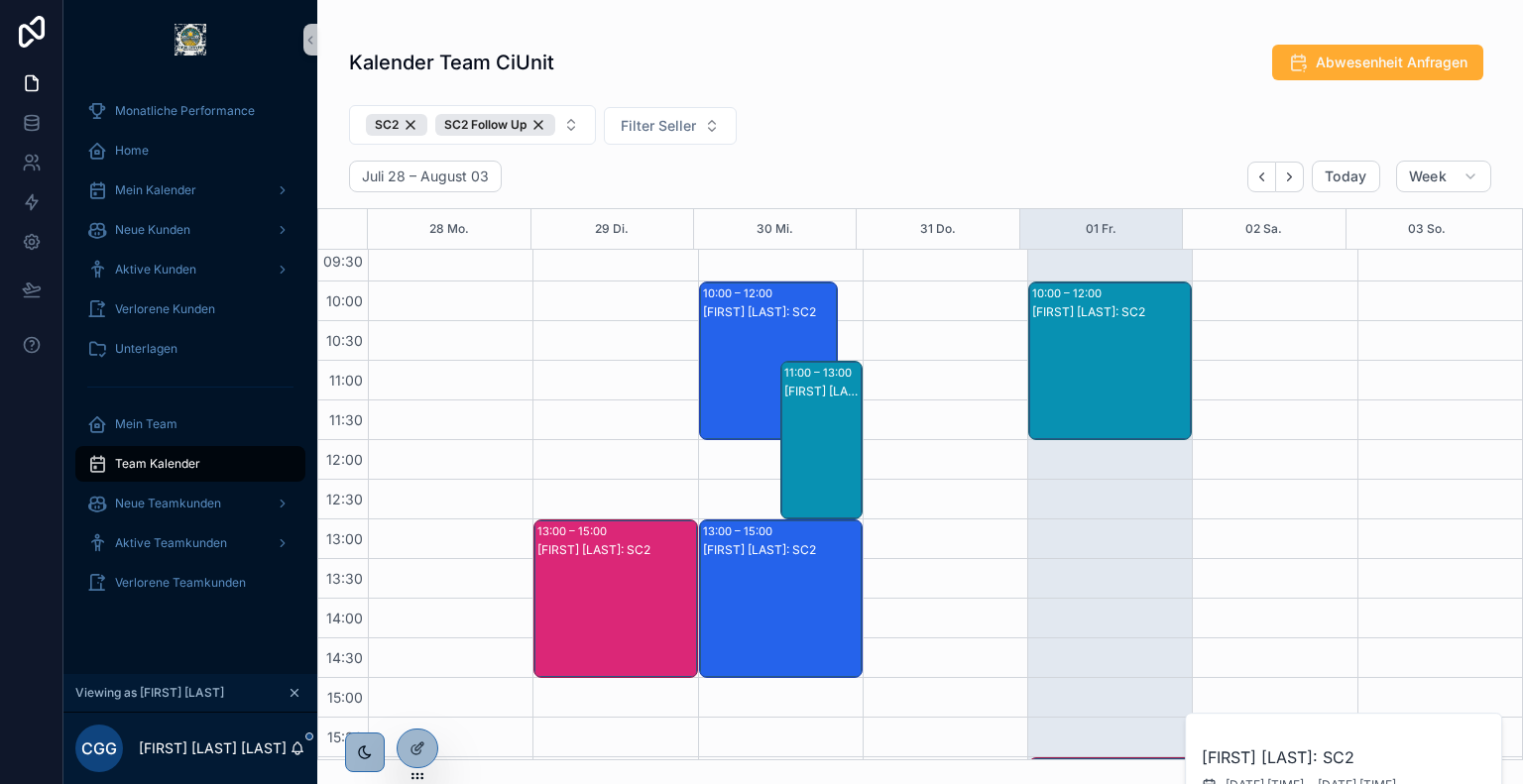 click on "[FIRST] [LAST]: SC2" at bounding box center (1111, 381) 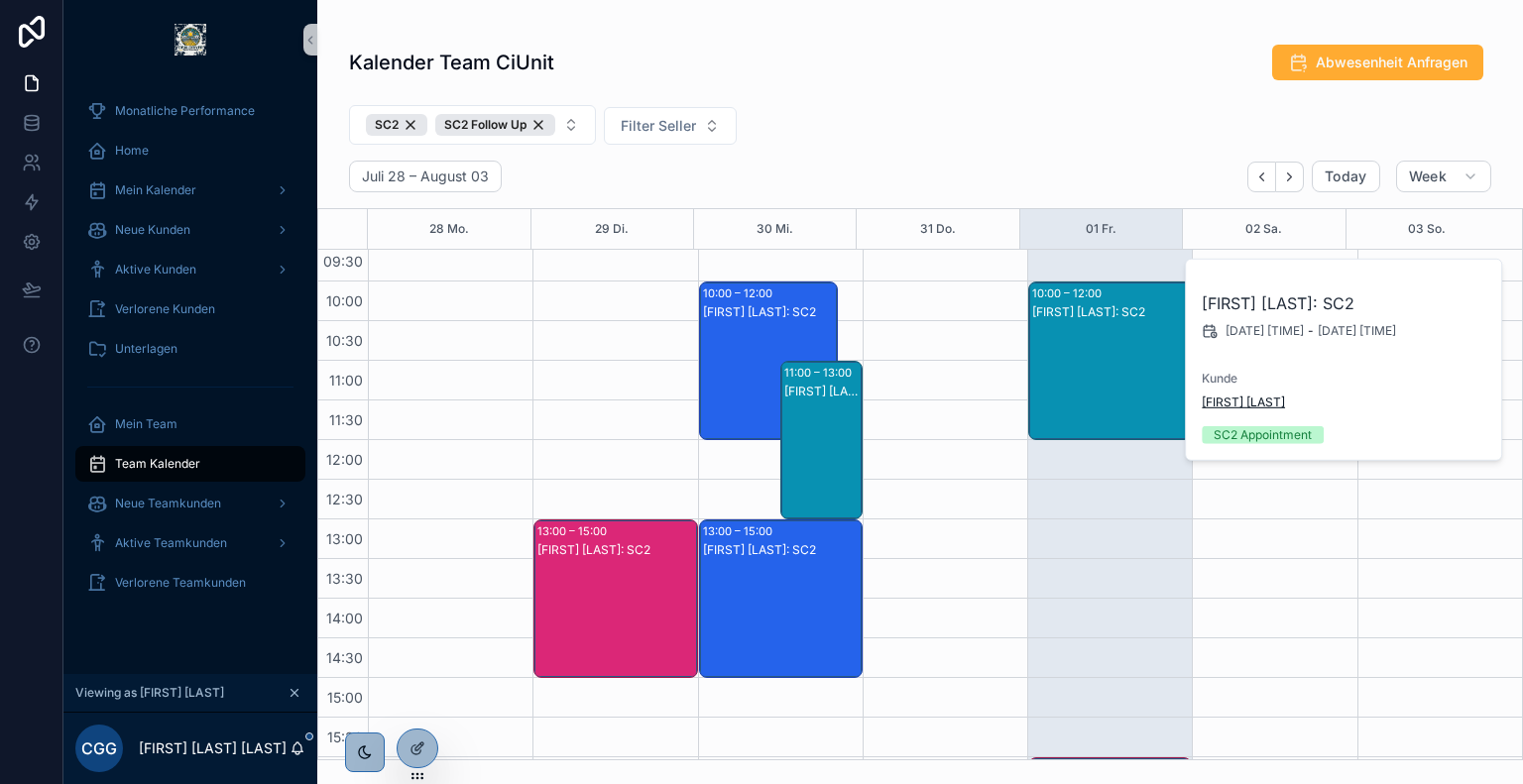 click on "[FIRST] [LAST]" at bounding box center [1243, 402] 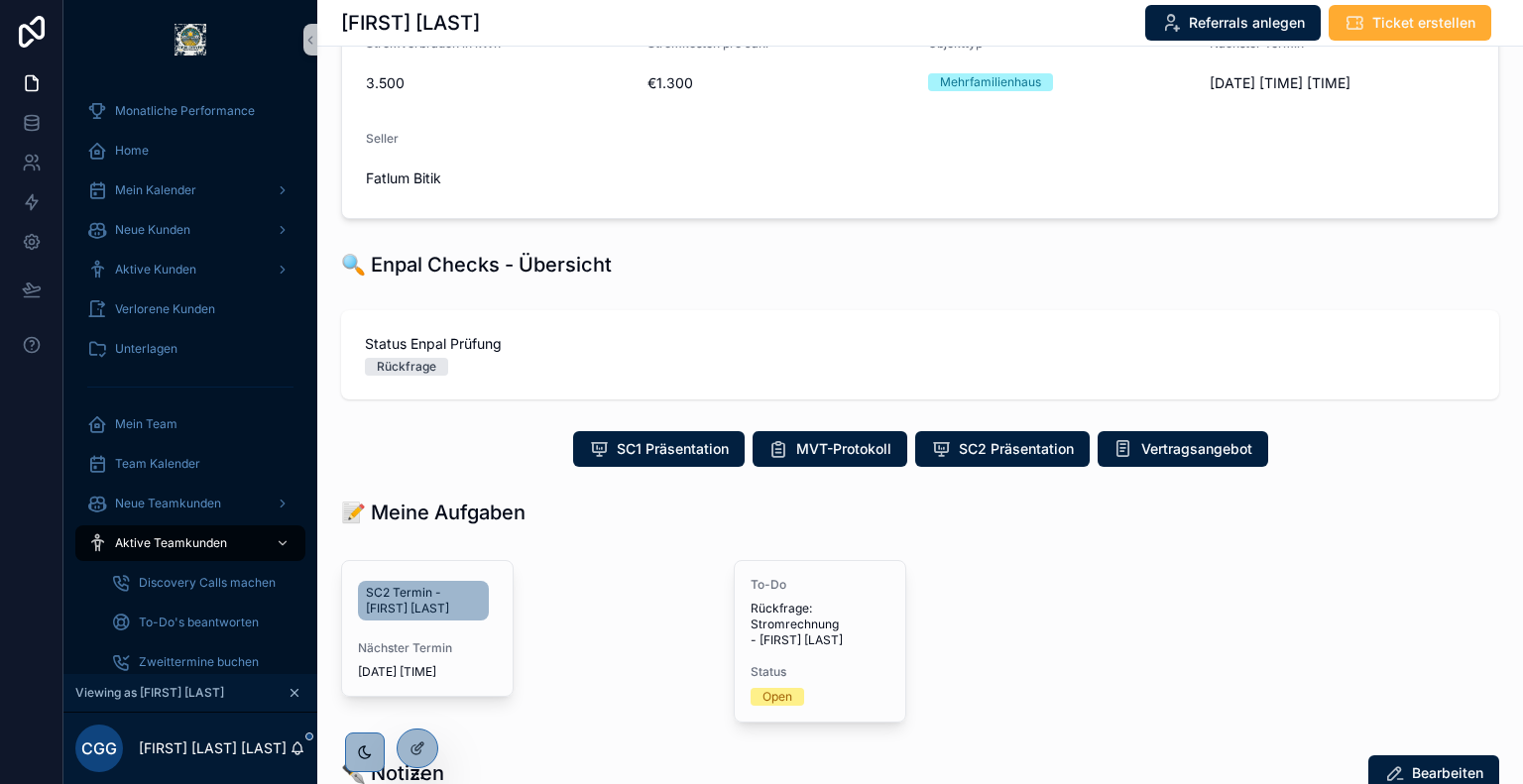 scroll, scrollTop: 287, scrollLeft: 0, axis: vertical 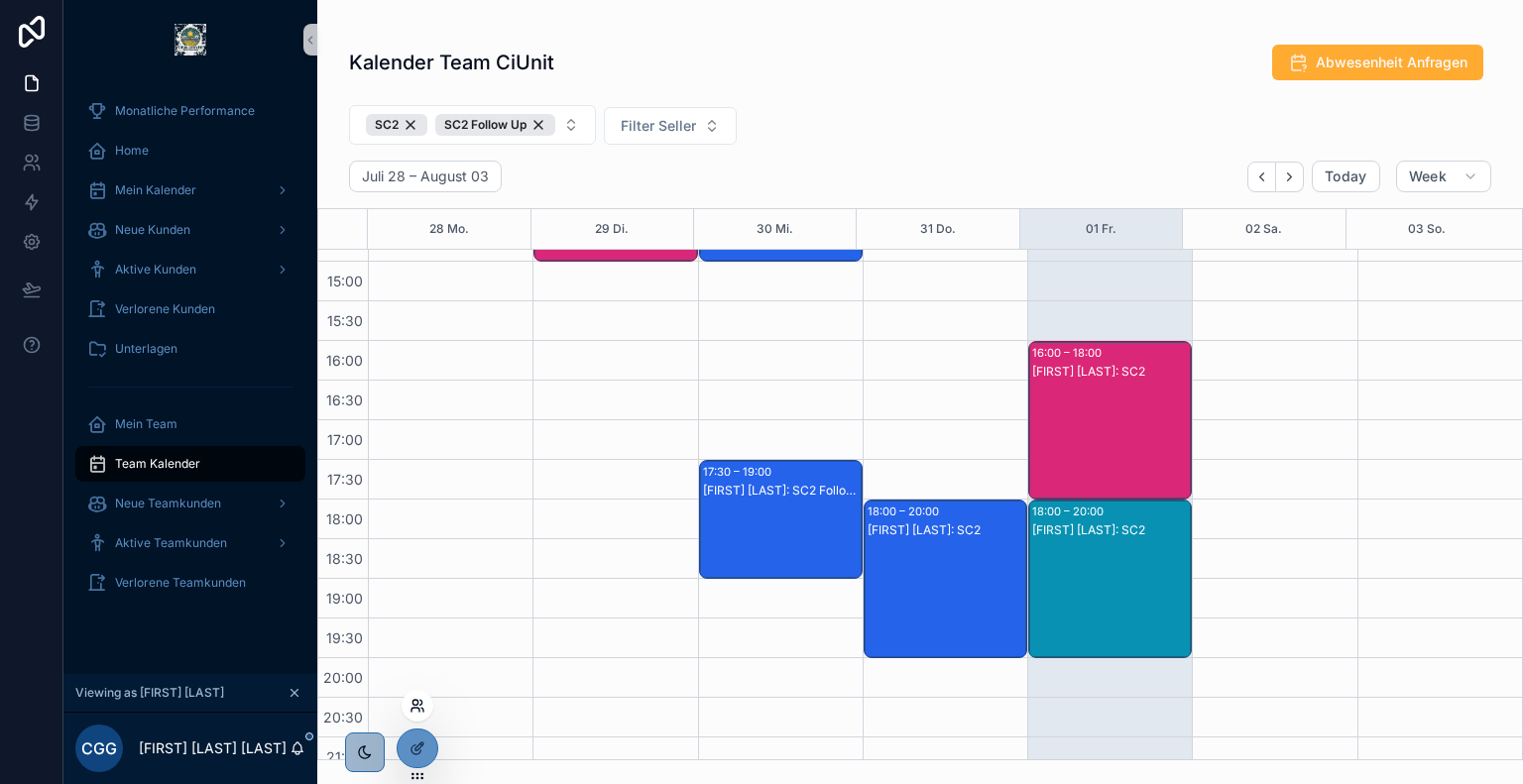 click 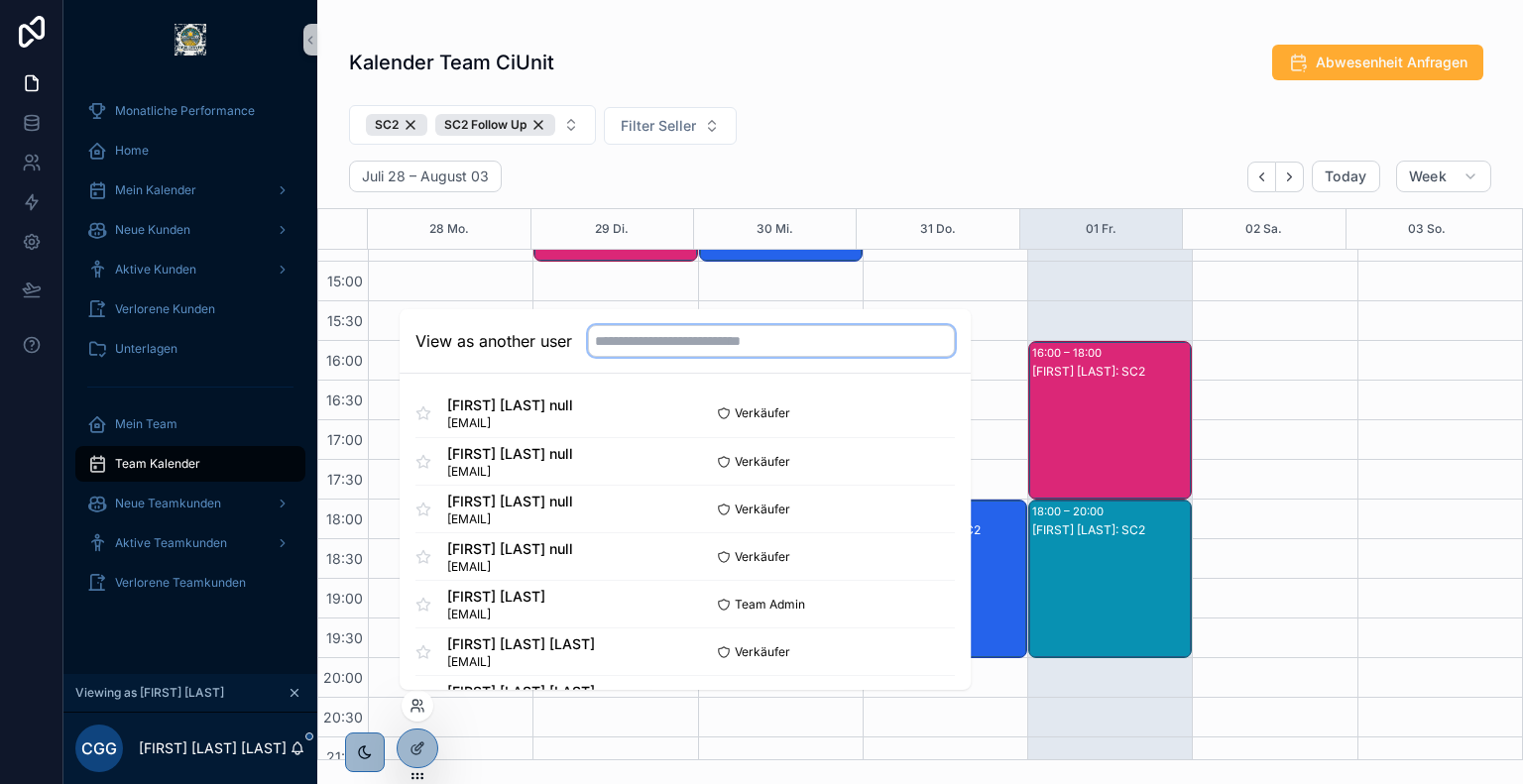 click at bounding box center (771, 341) 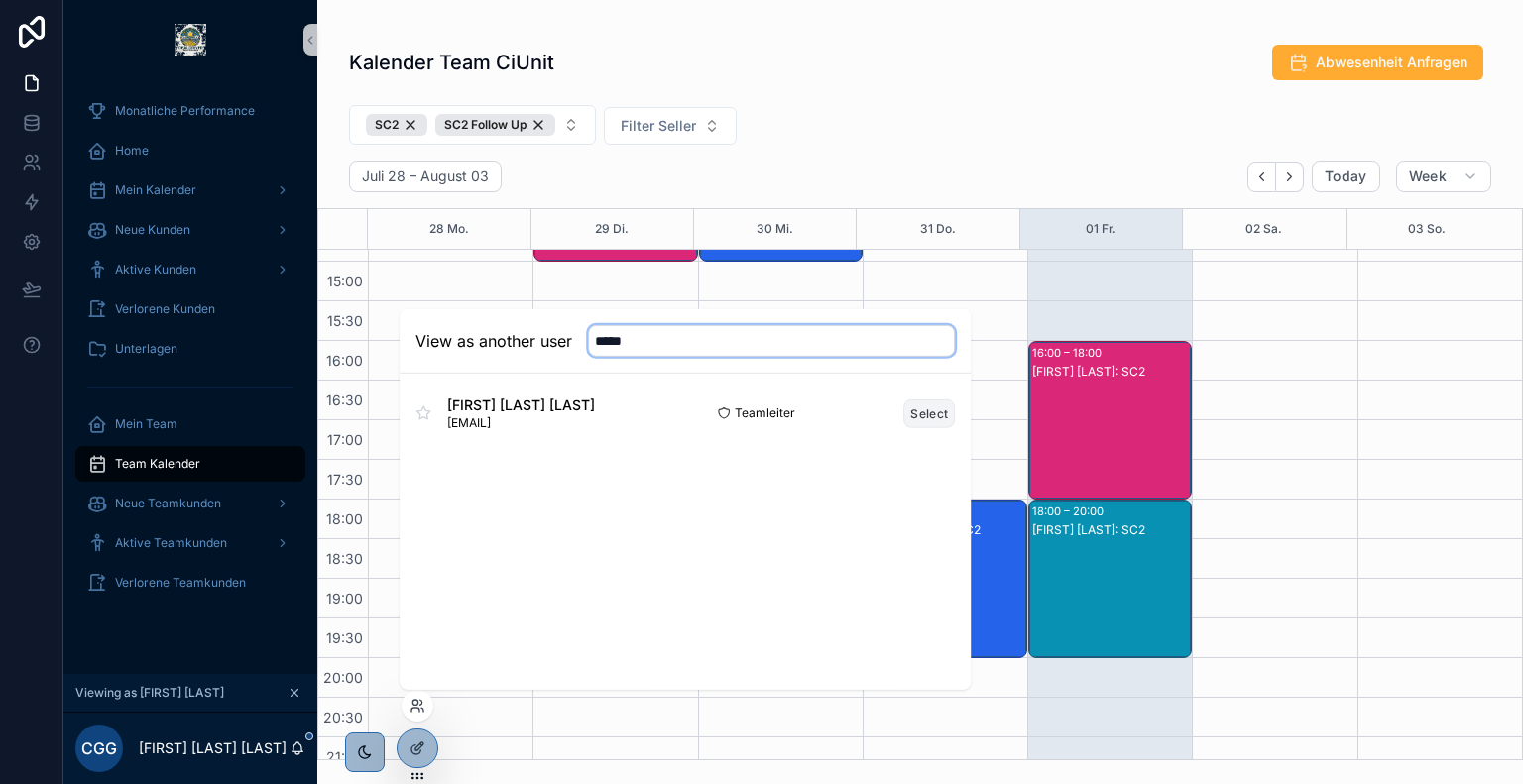 type on "*****" 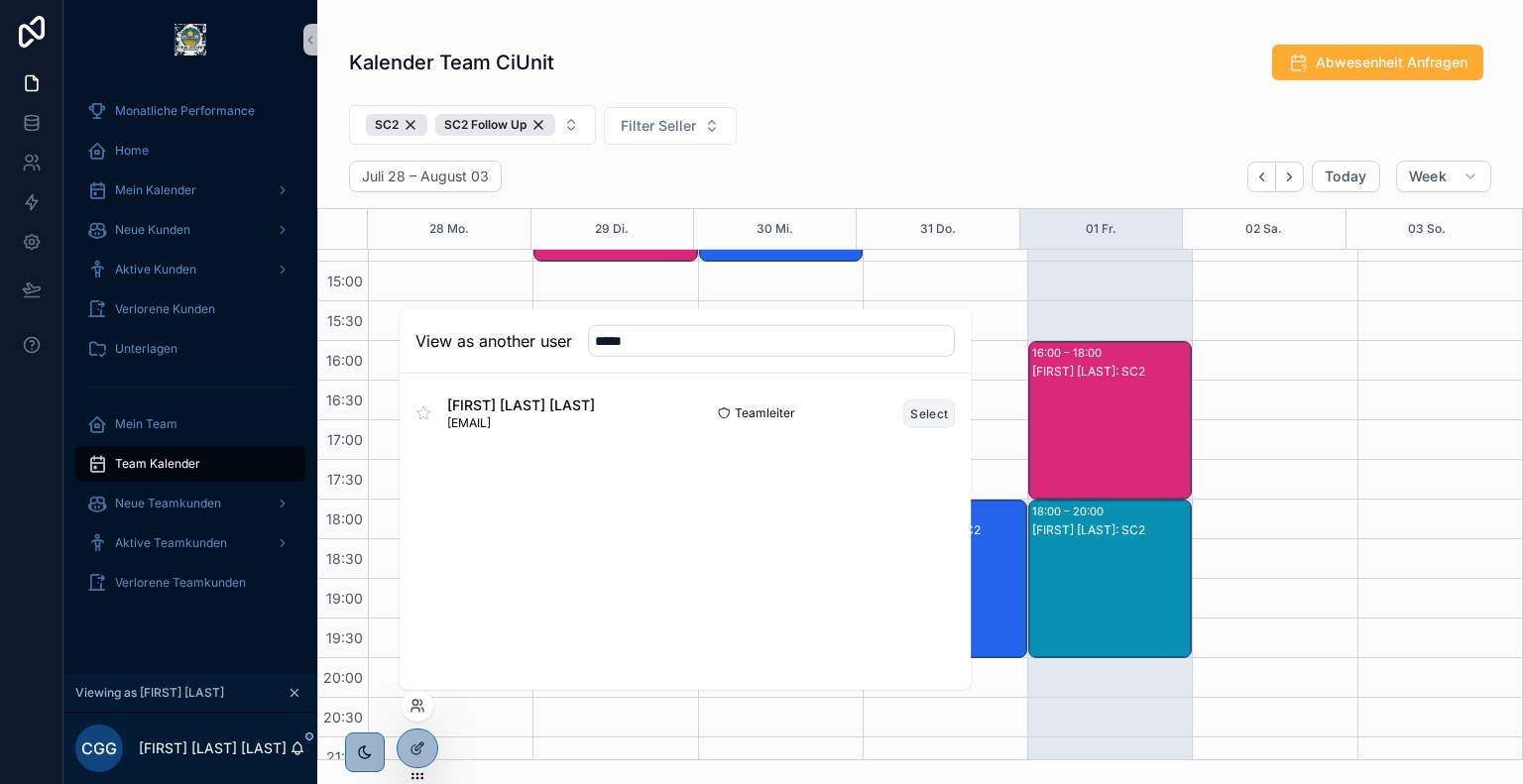 click on "Select" at bounding box center (929, 412) 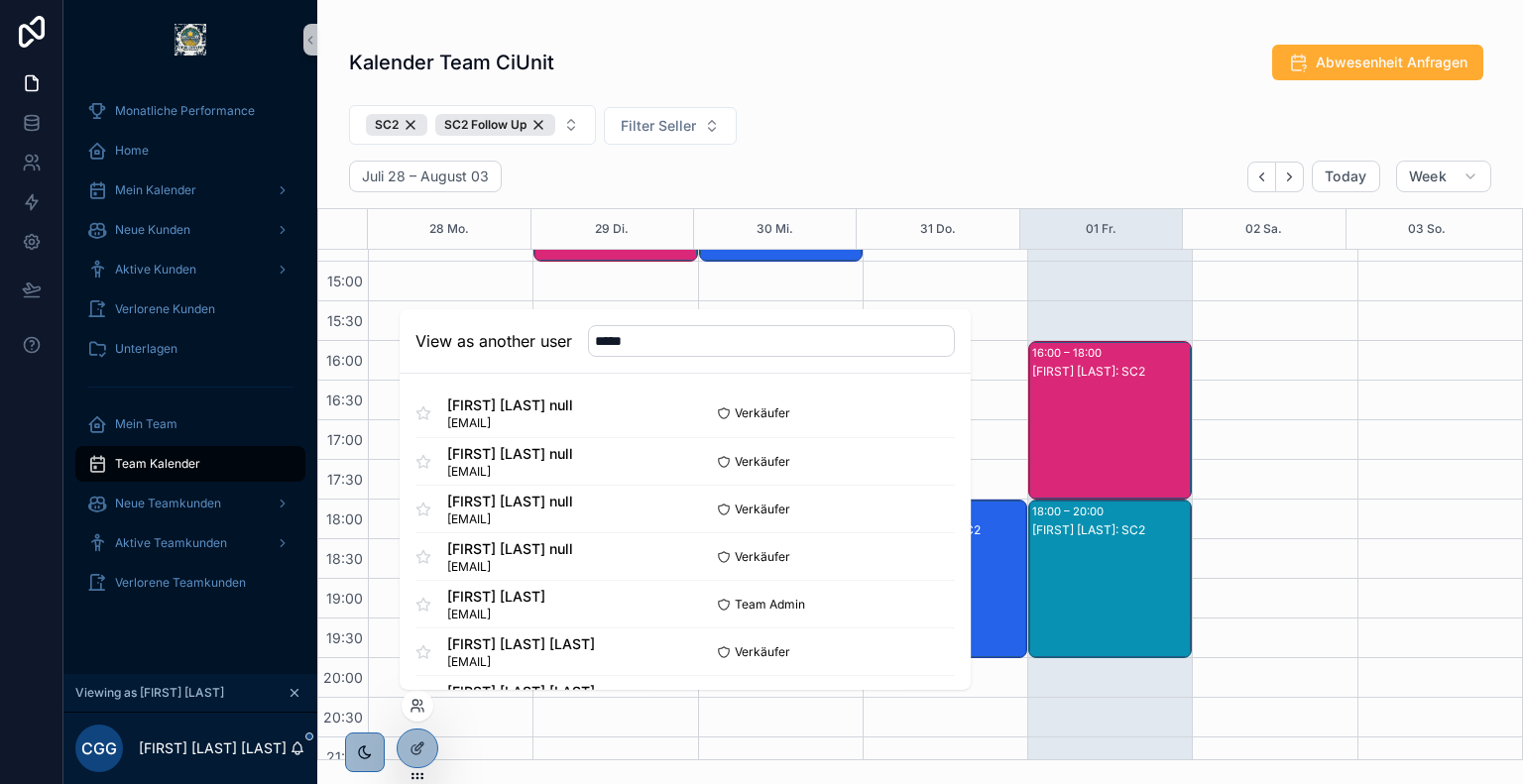 type 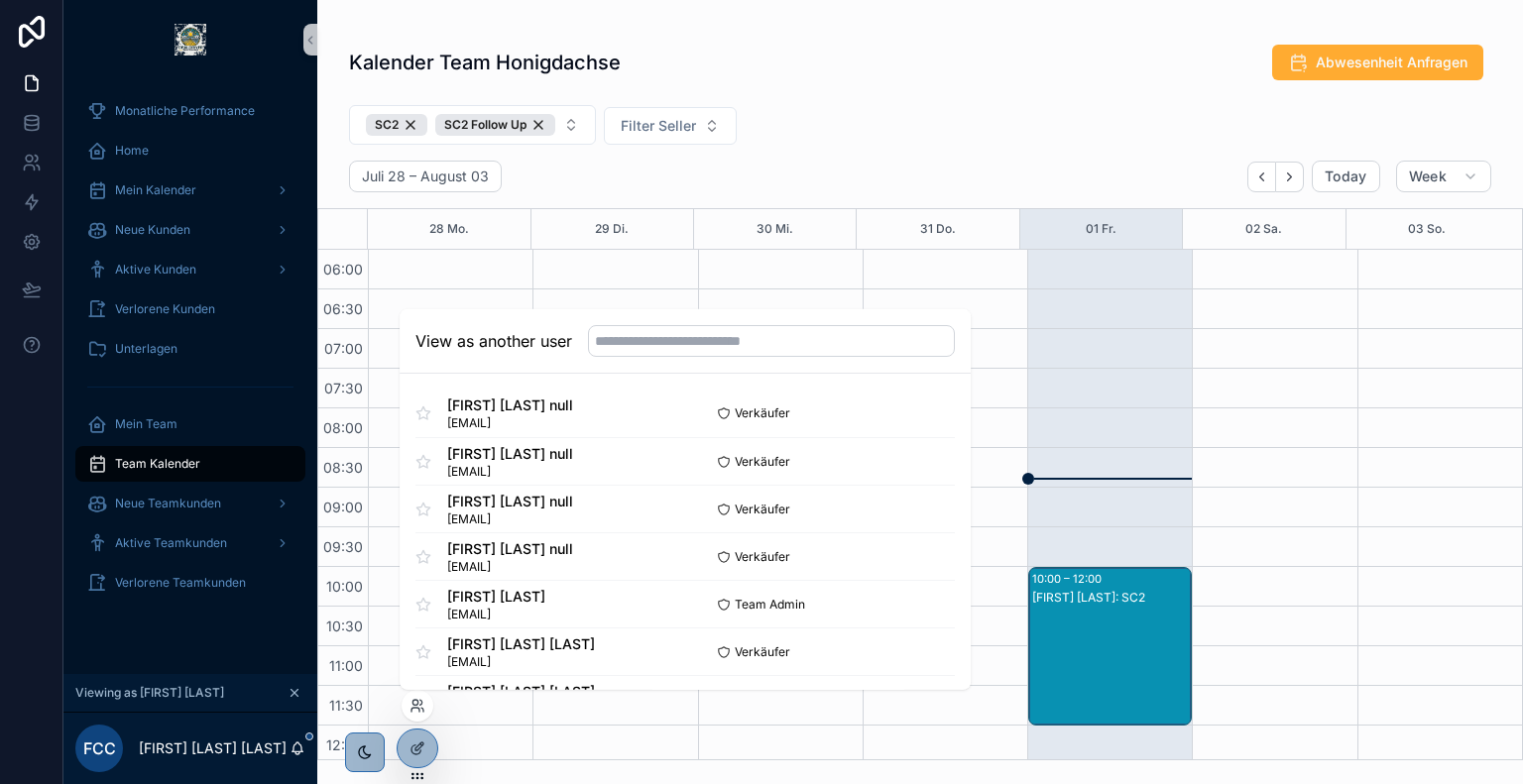 scroll, scrollTop: 476, scrollLeft: 0, axis: vertical 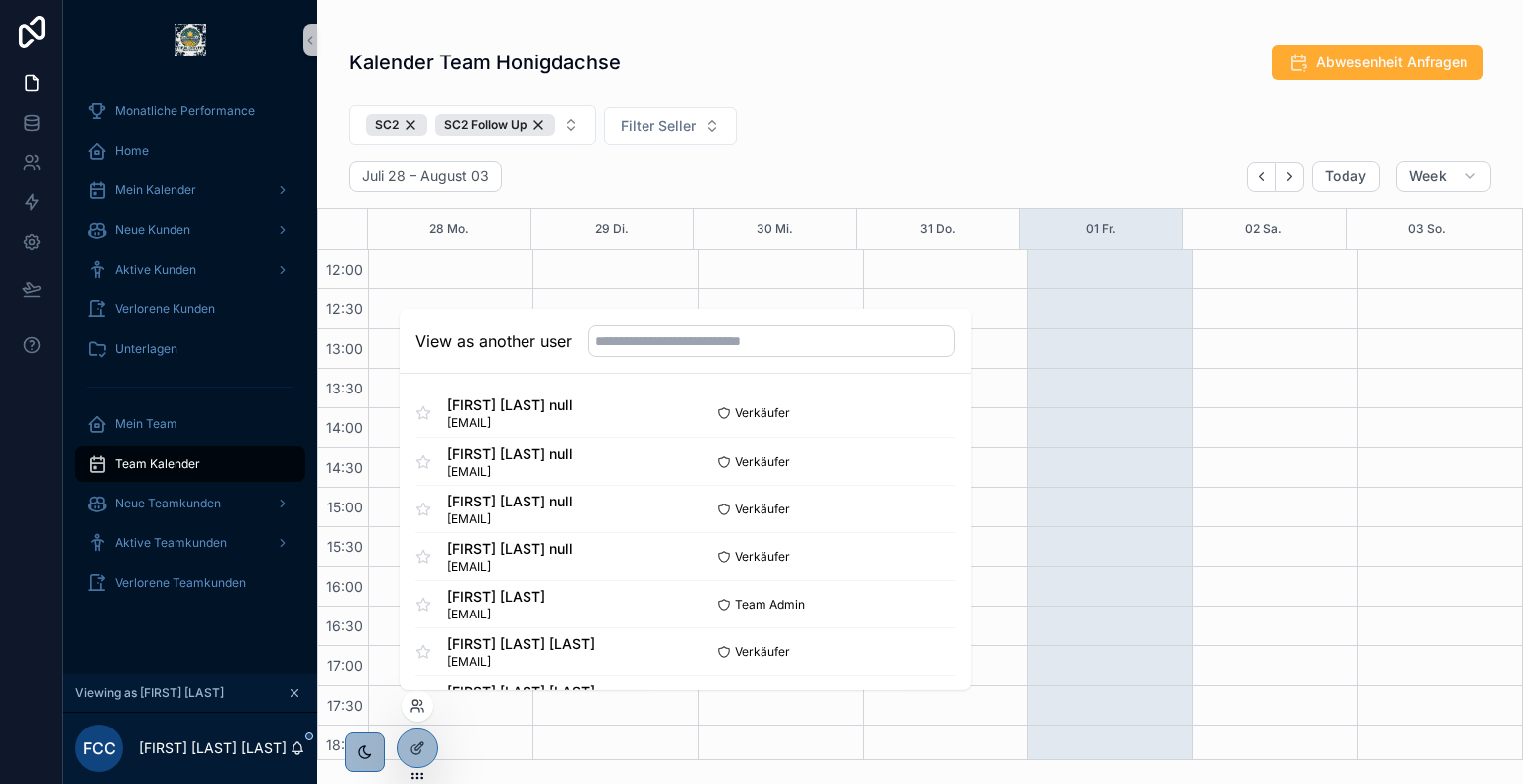click on "Kalender Team Honigdachse Abwesenheit Anfragen" at bounding box center (920, 66) 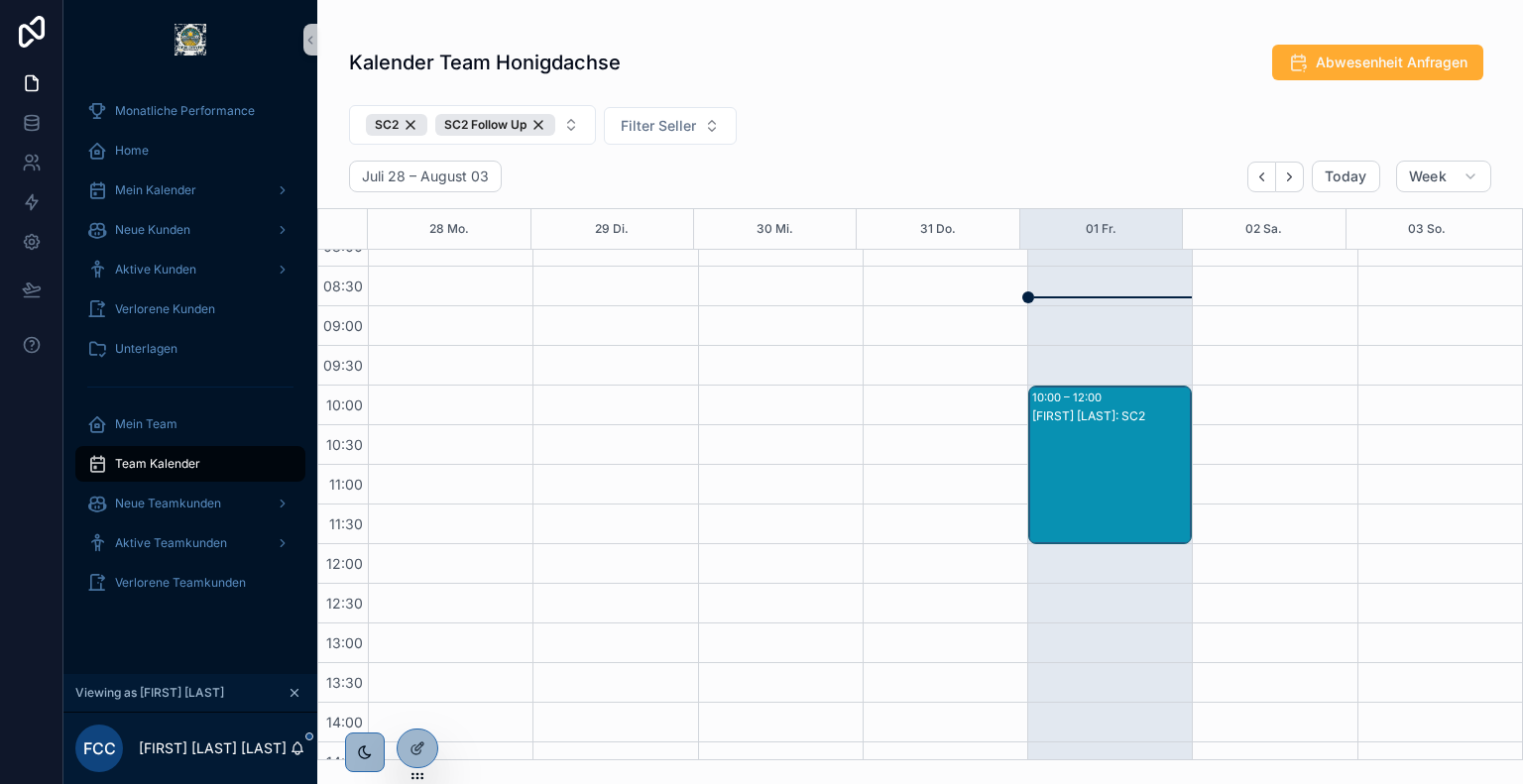 scroll, scrollTop: 214, scrollLeft: 0, axis: vertical 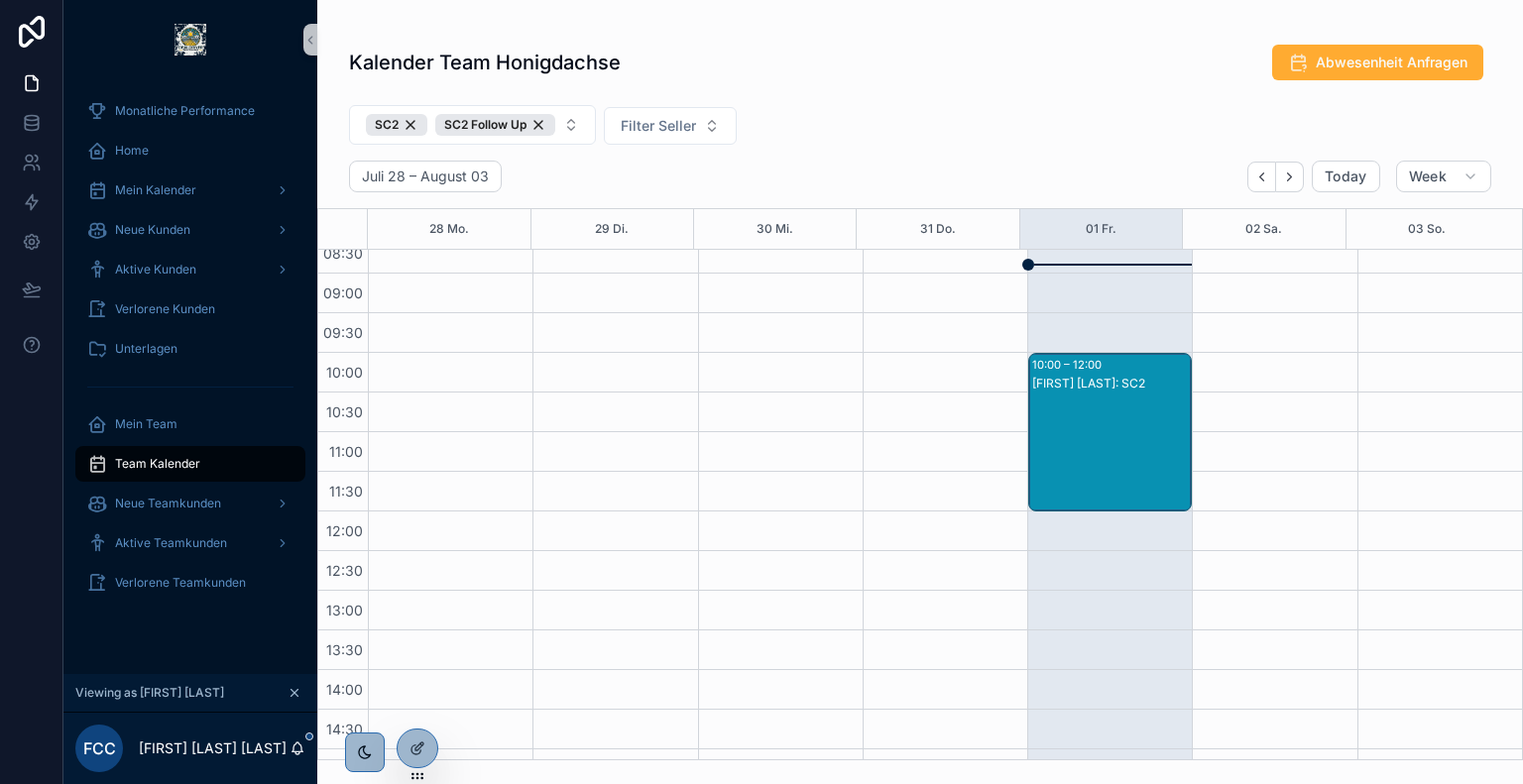 click on "[FIRST] [LAST]: SC2" at bounding box center [1111, 452] 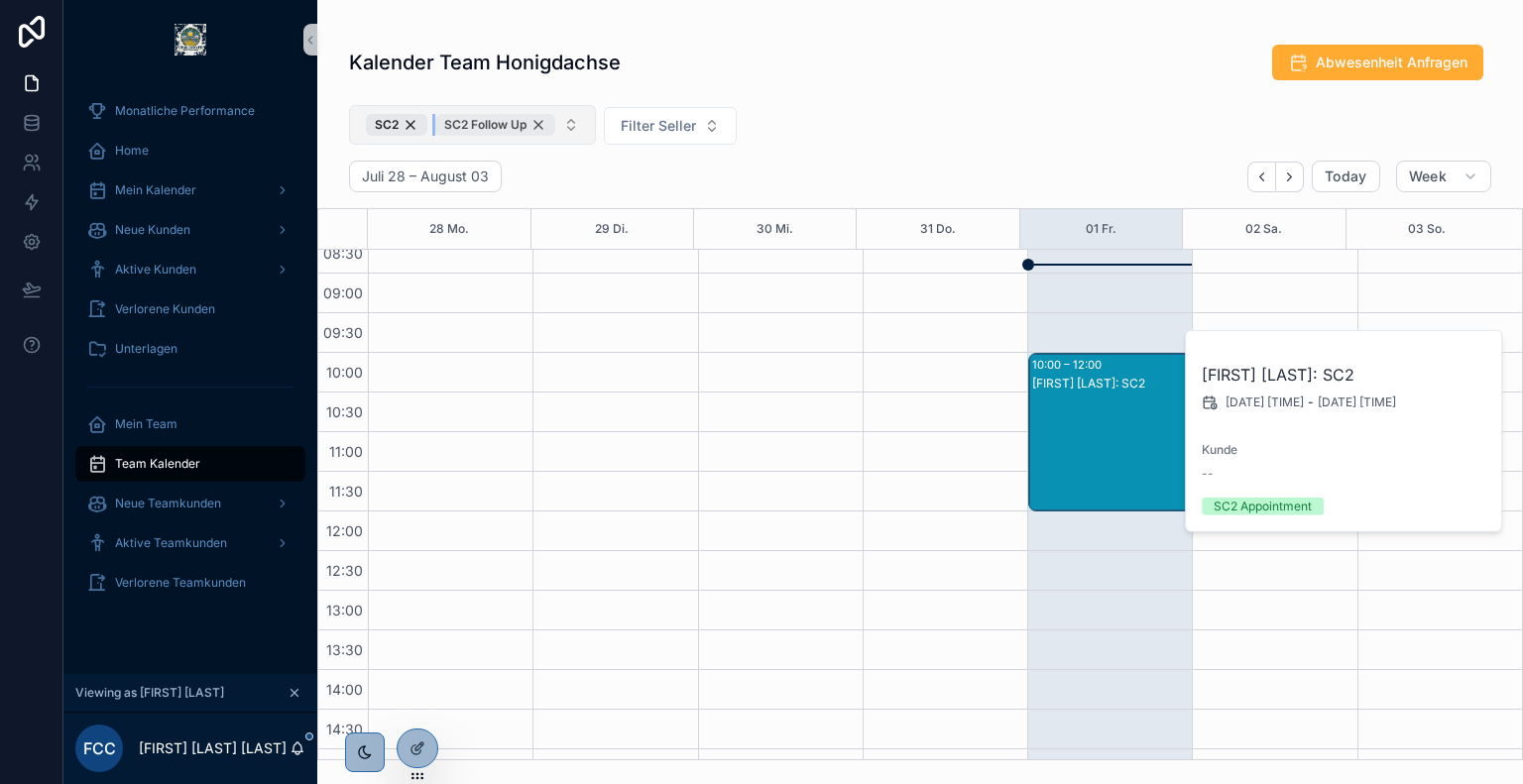 click on "SC2 Follow Up" at bounding box center [495, 125] 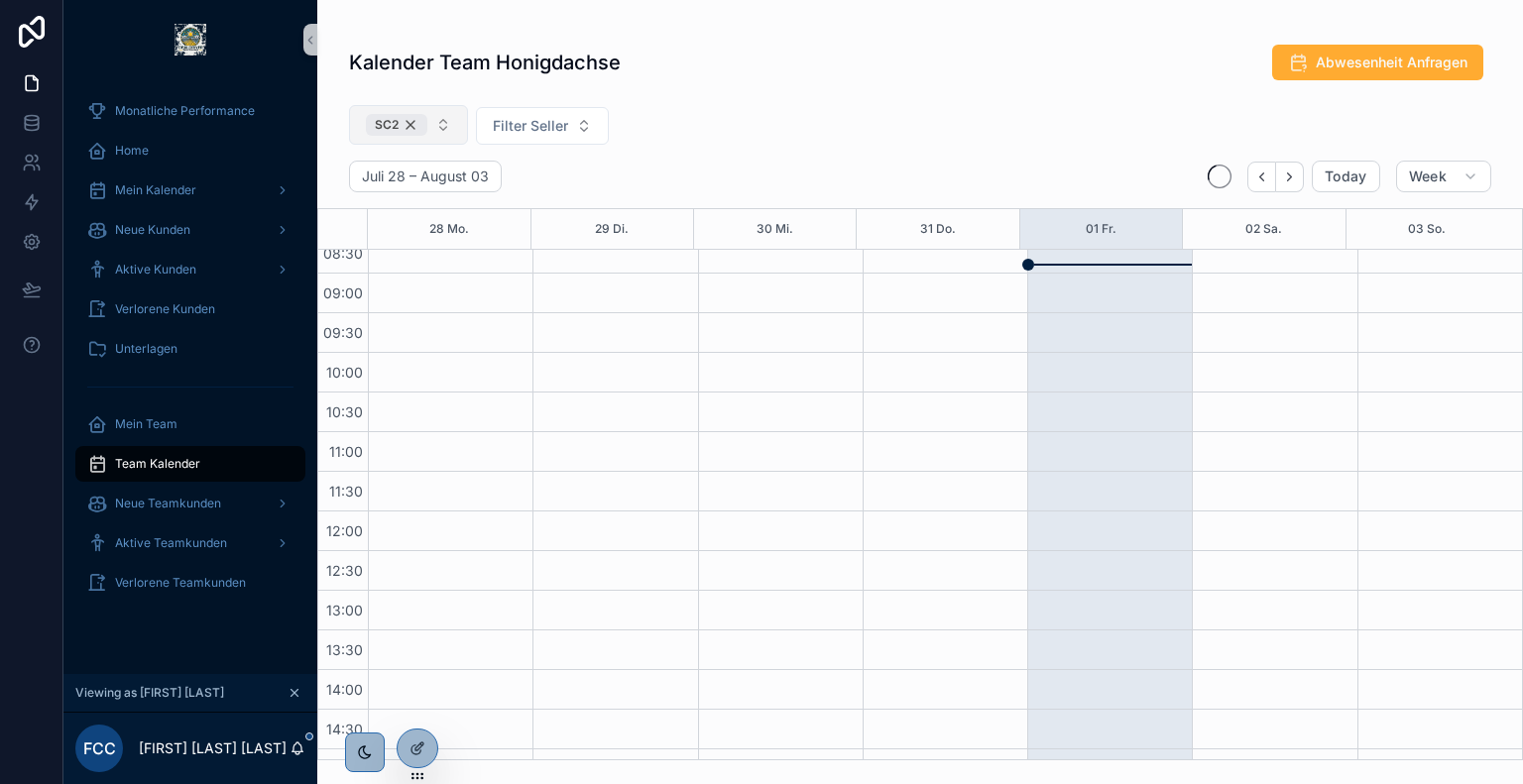click on "SC2" at bounding box center [397, 125] 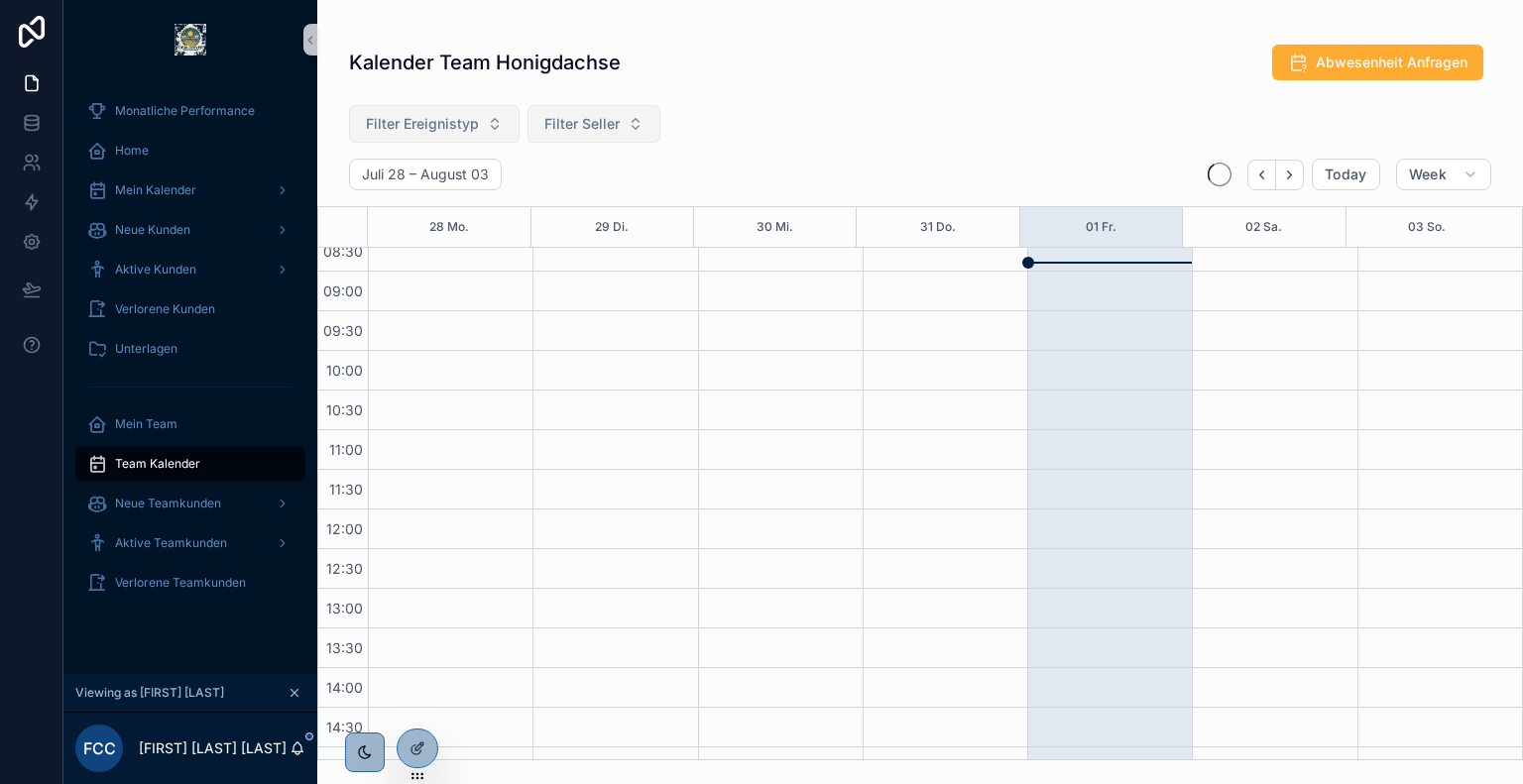 click on "Filter Seller" at bounding box center [582, 124] 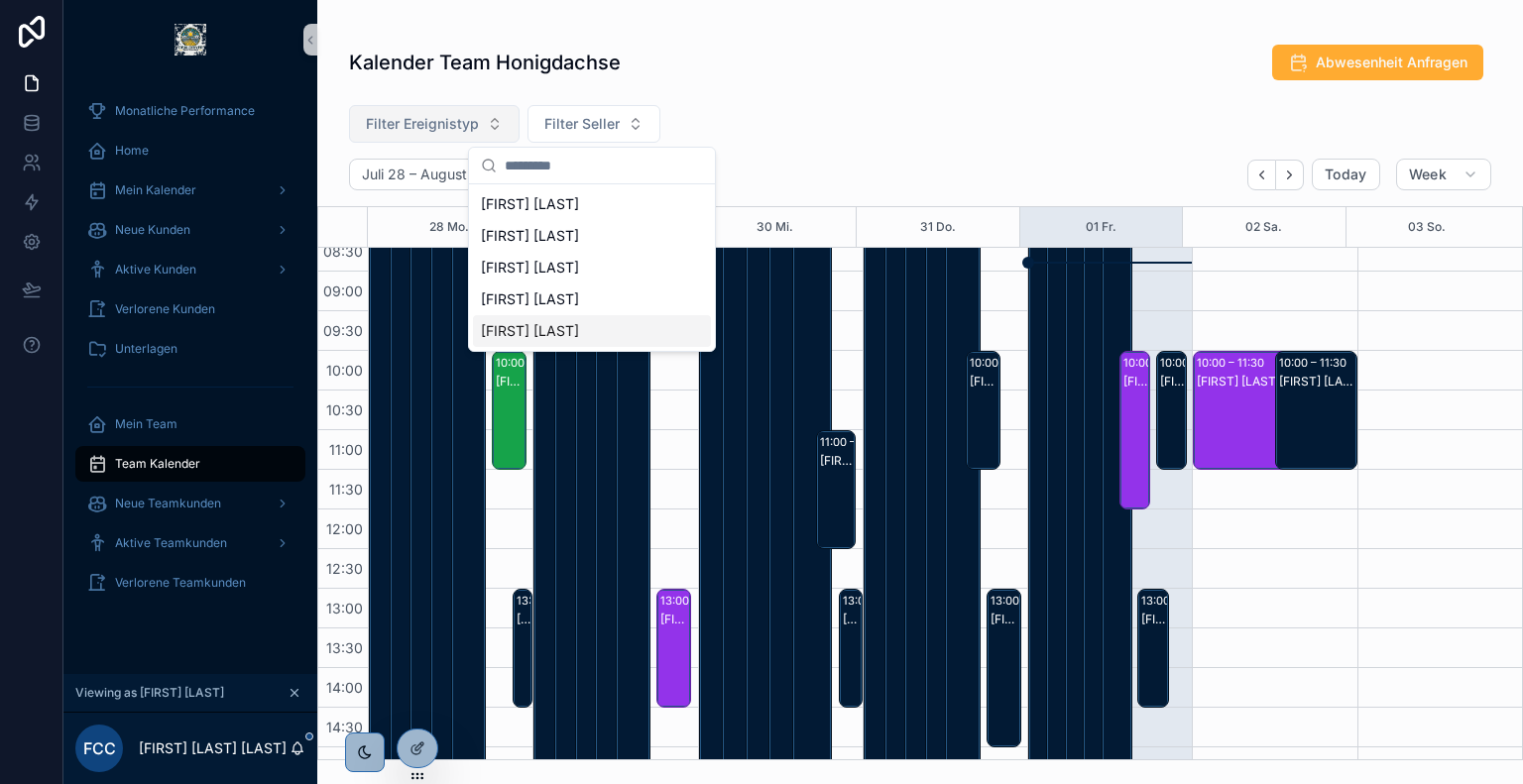 click on "[FIRST] [LAST]" at bounding box center [592, 331] 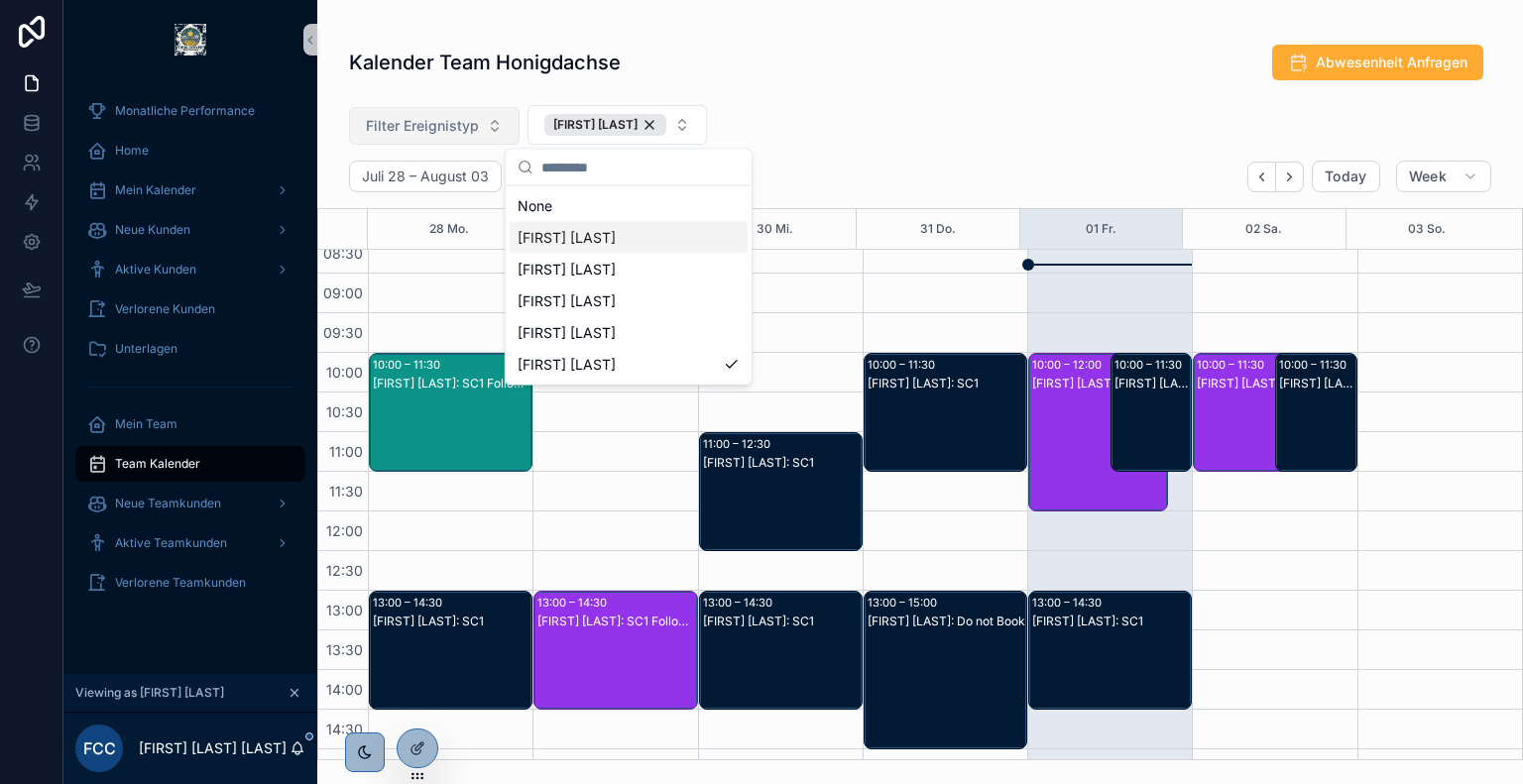 click on "Filter Ereignistyp [FIRST] [LAST]" at bounding box center (920, 129) 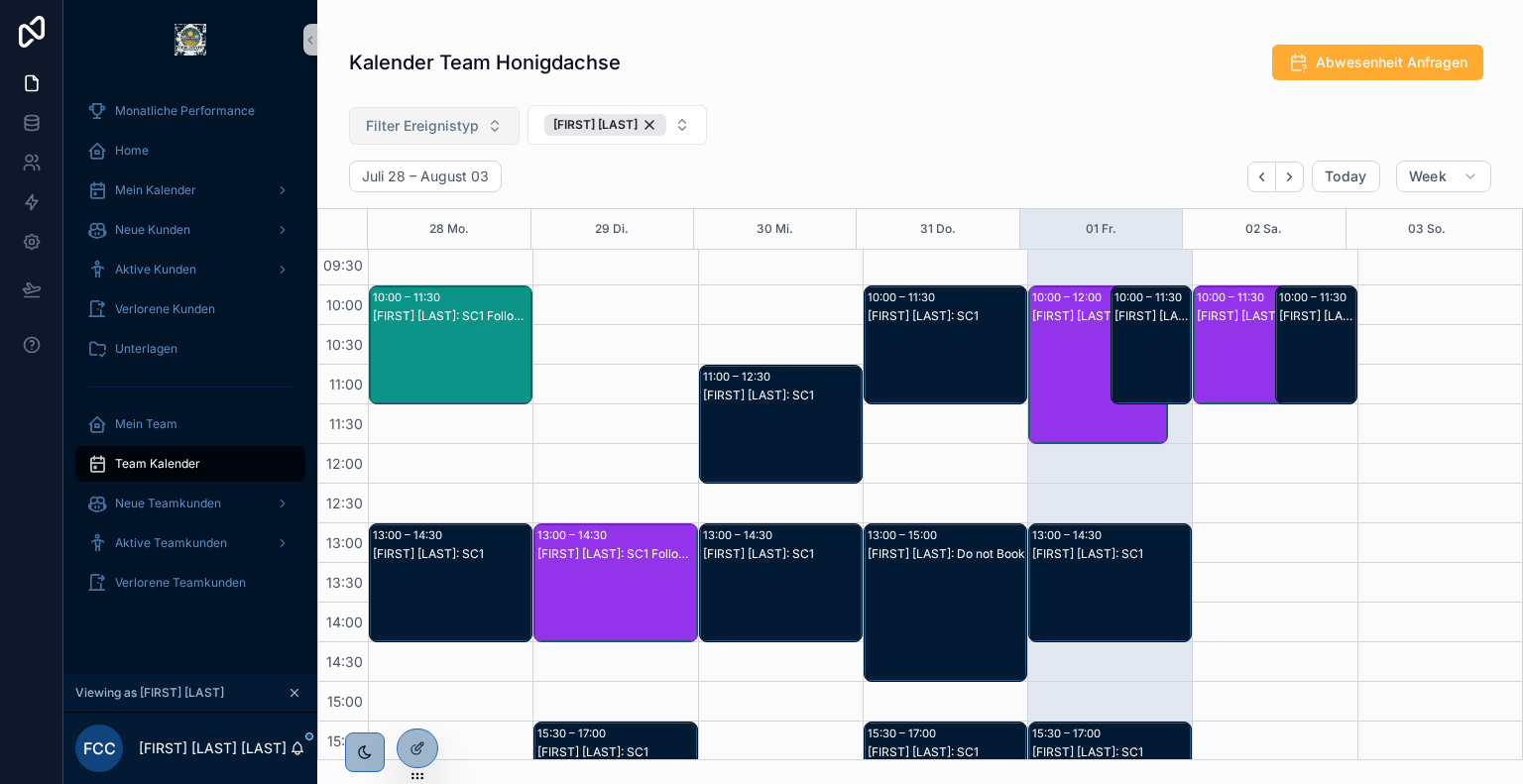 scroll, scrollTop: 274, scrollLeft: 0, axis: vertical 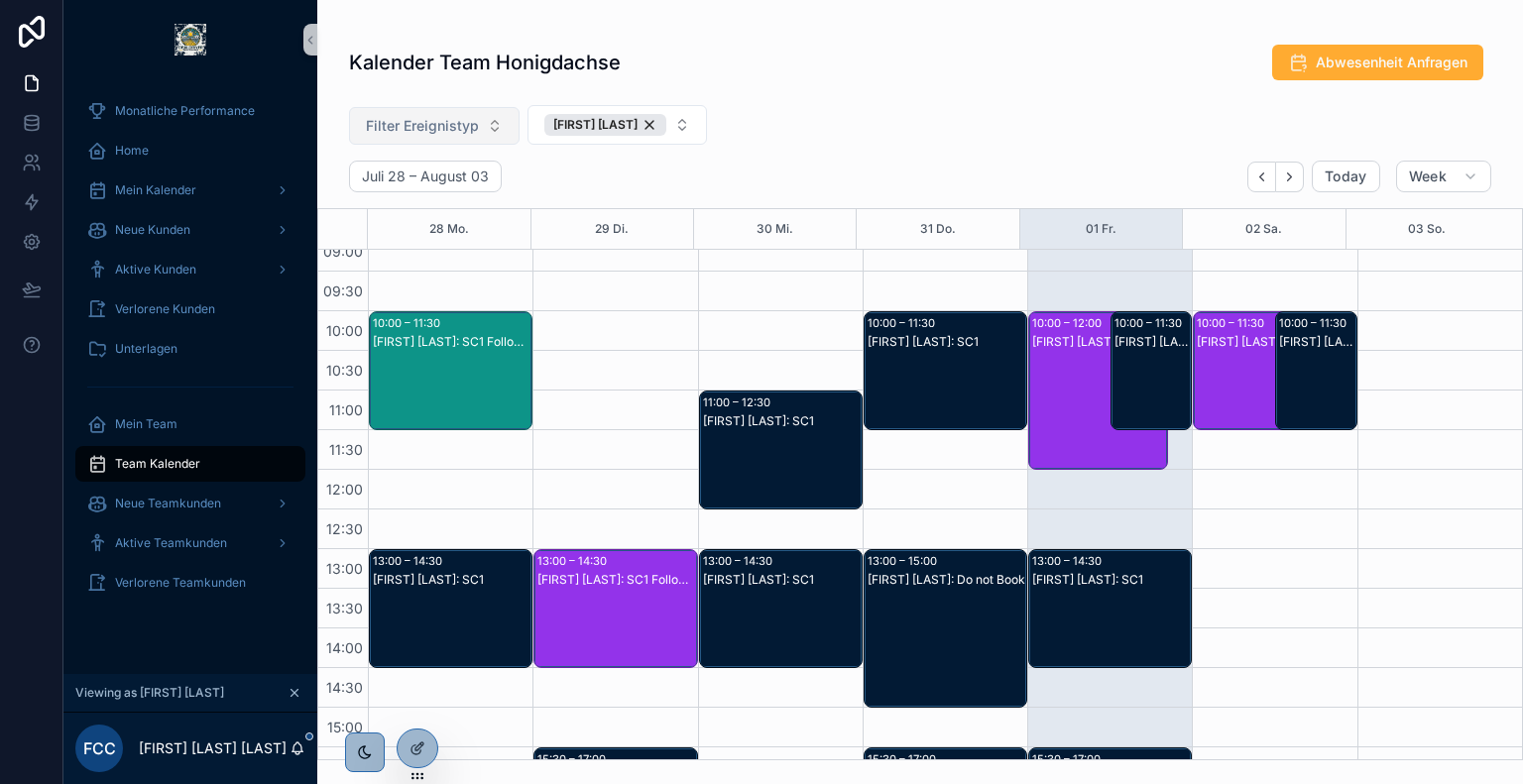 click on "[FIRST] [LAST]: SC2" at bounding box center [1099, 342] 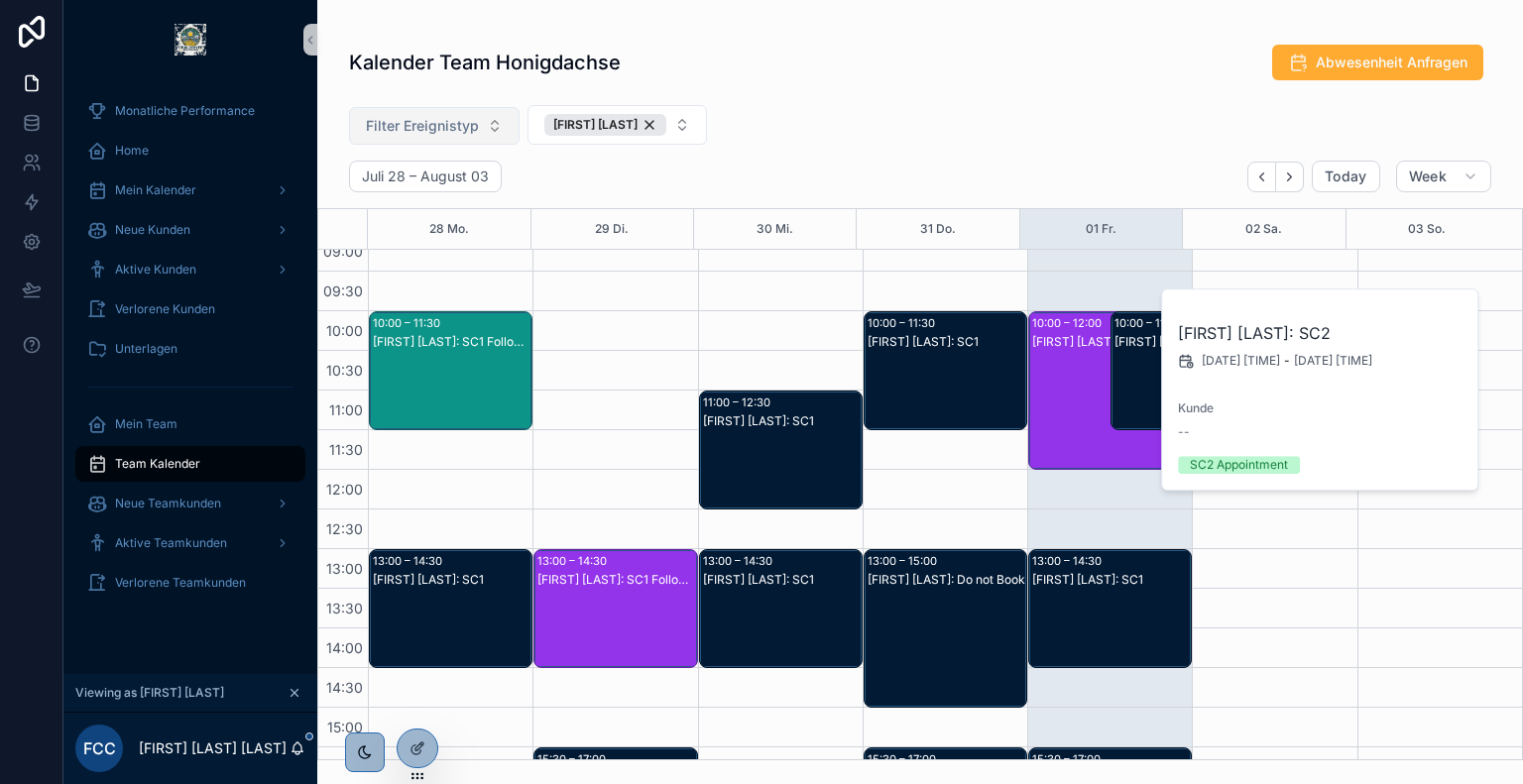 click on "Kalender Team Honigdachse Abwesenheit Anfragen" at bounding box center [920, 62] 